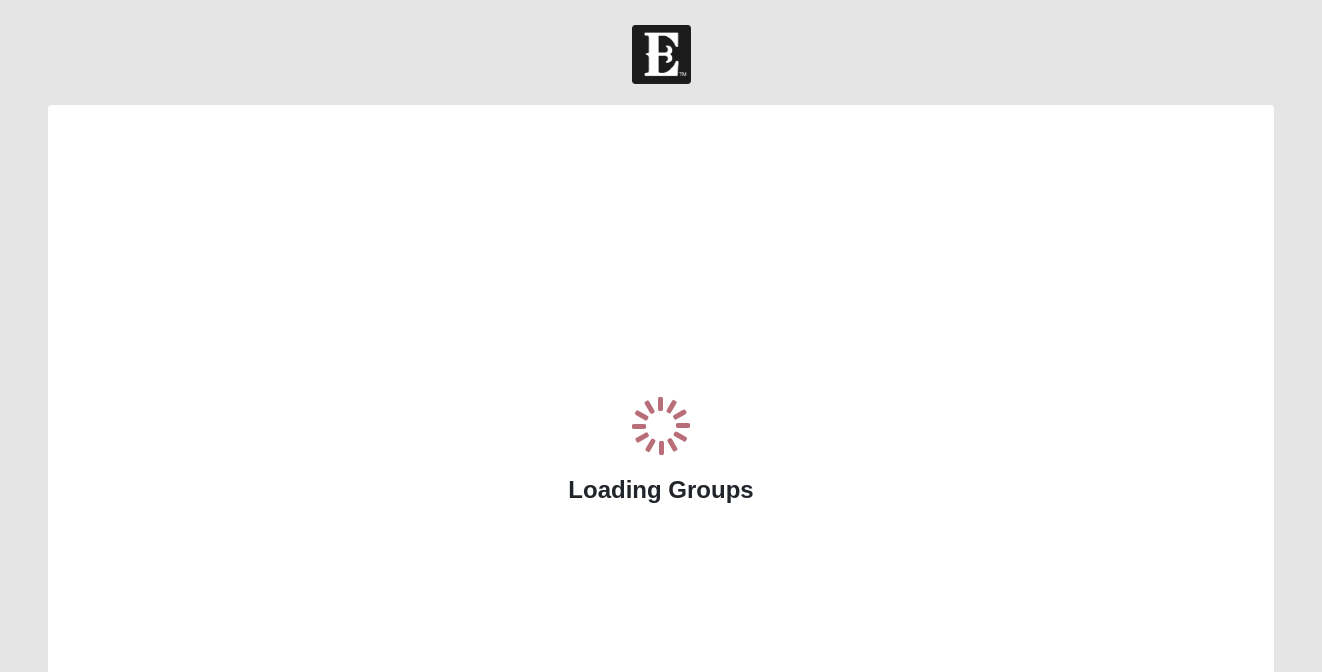 scroll, scrollTop: 0, scrollLeft: 0, axis: both 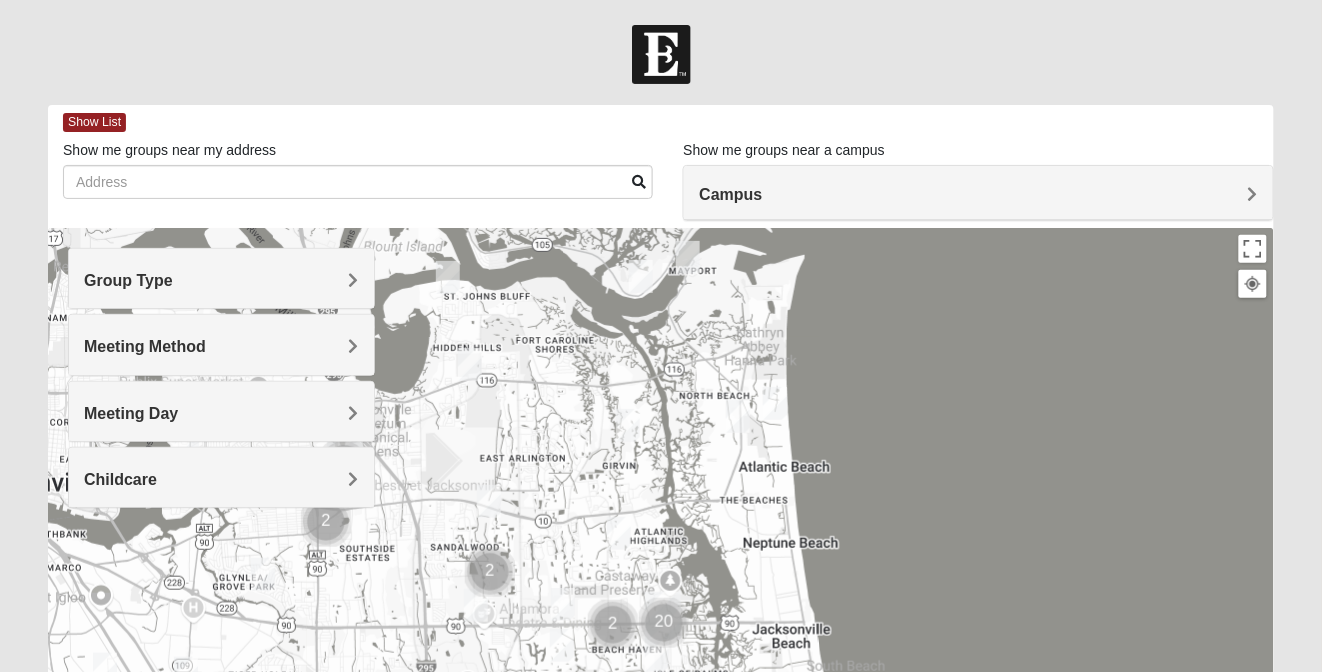 click on "Group Type" at bounding box center [221, 278] 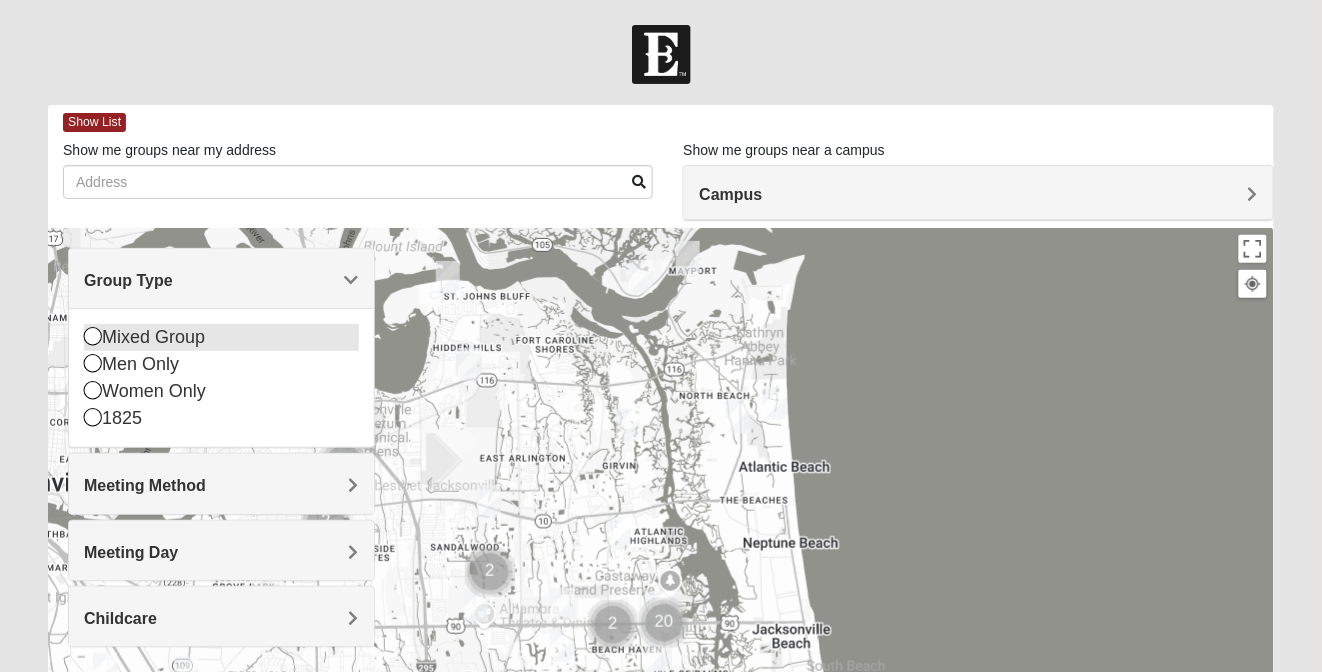 click on "Mixed Group" at bounding box center [221, 337] 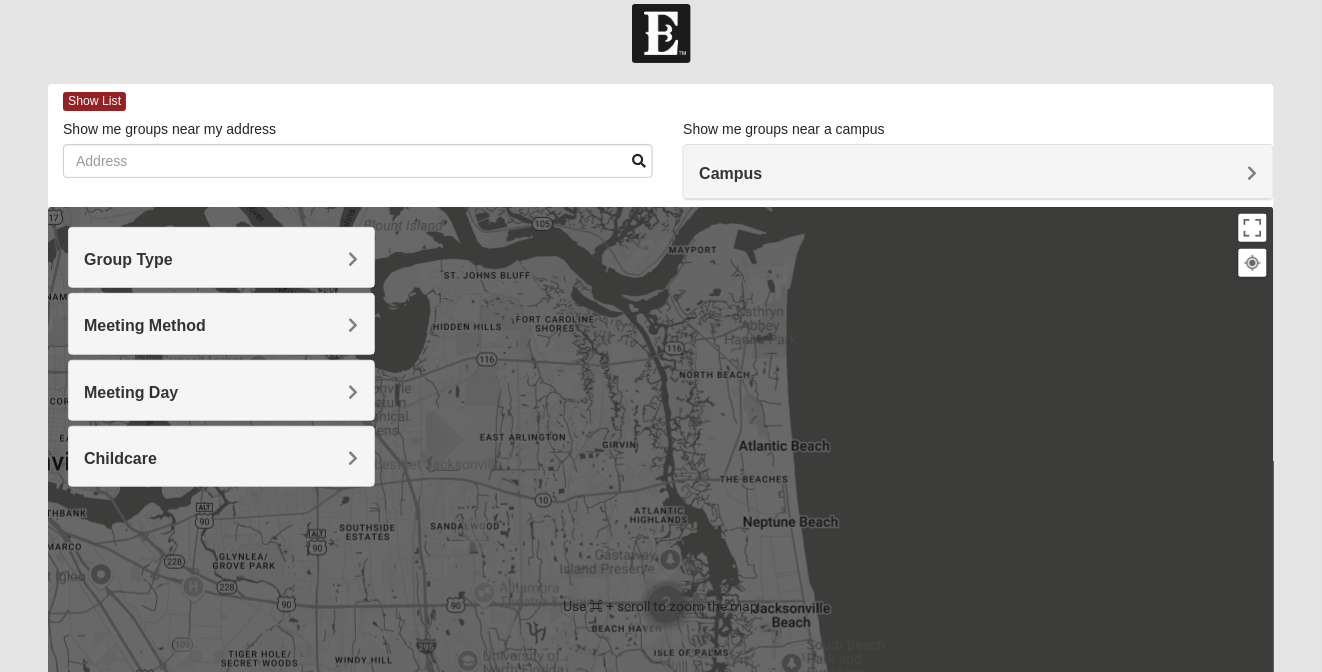 scroll, scrollTop: 0, scrollLeft: 0, axis: both 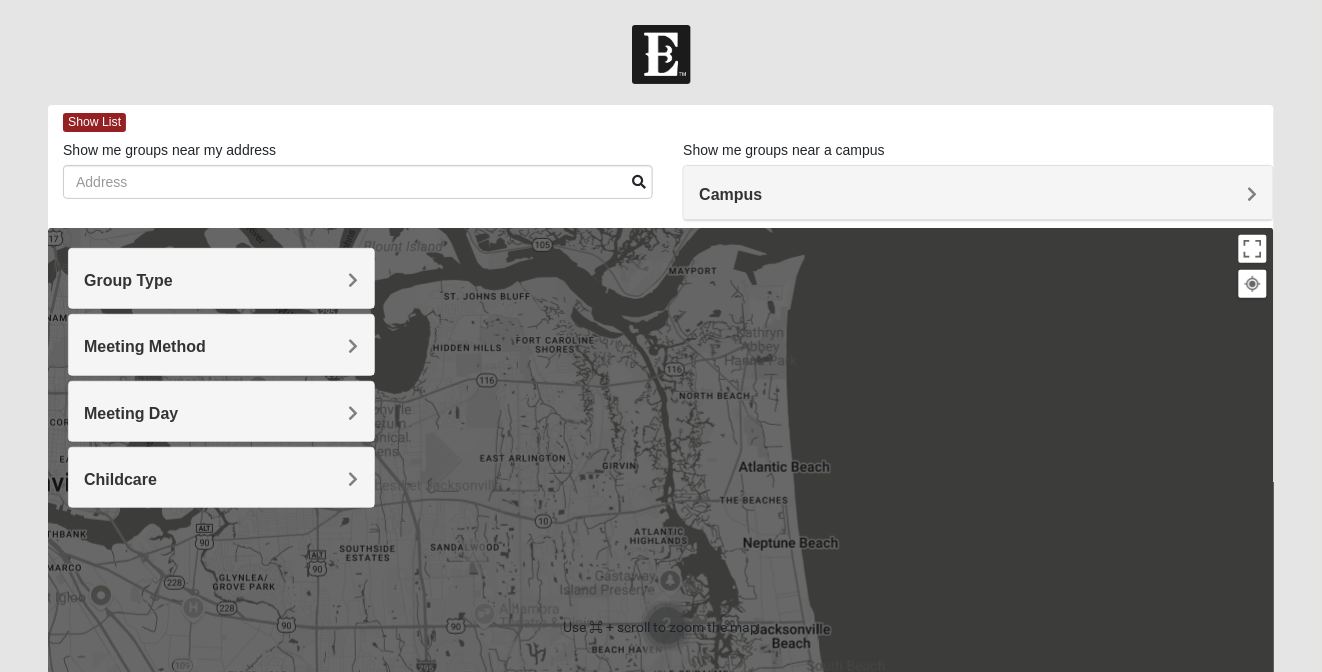 click on "Campus" at bounding box center [978, 193] 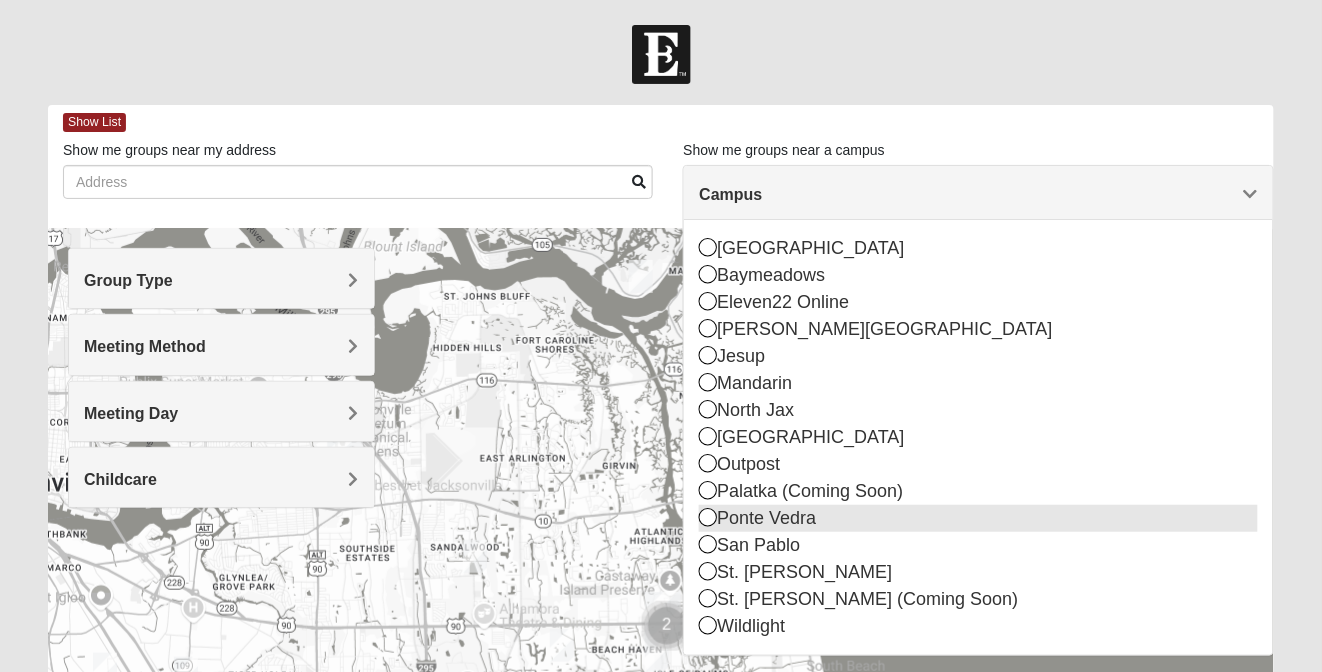 click on "Ponte Vedra" at bounding box center (978, 518) 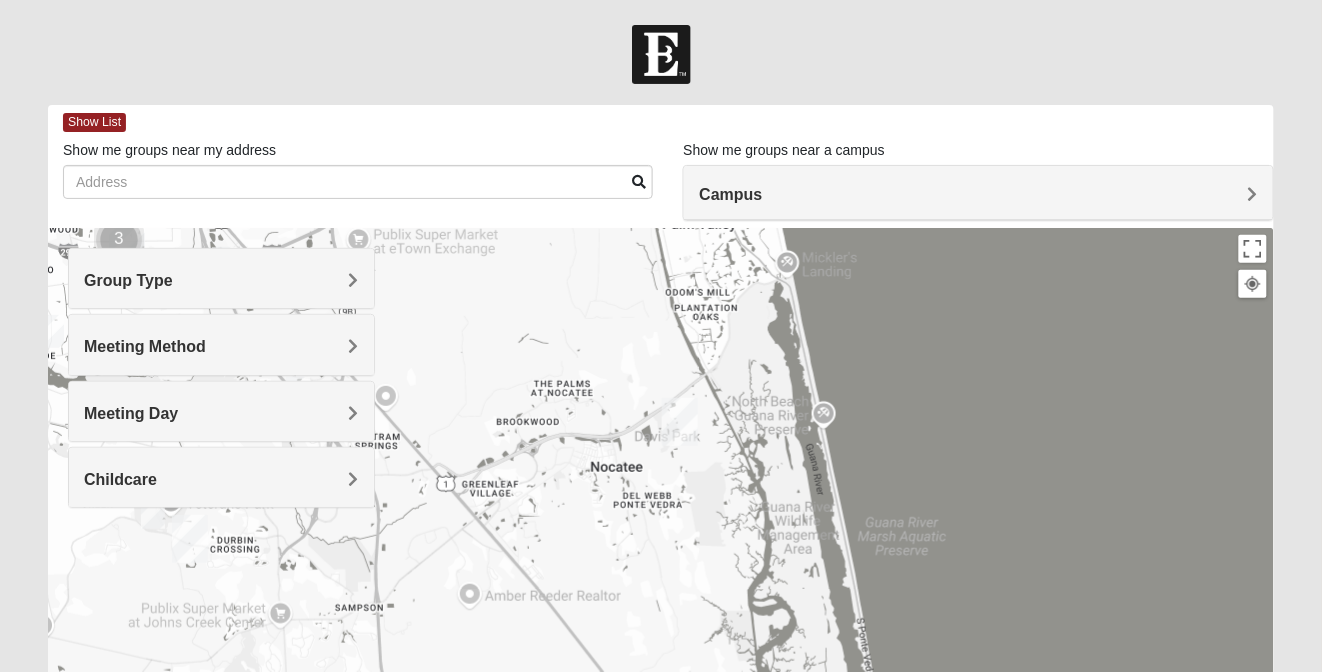 drag, startPoint x: 711, startPoint y: 512, endPoint x: 728, endPoint y: 309, distance: 203.71059 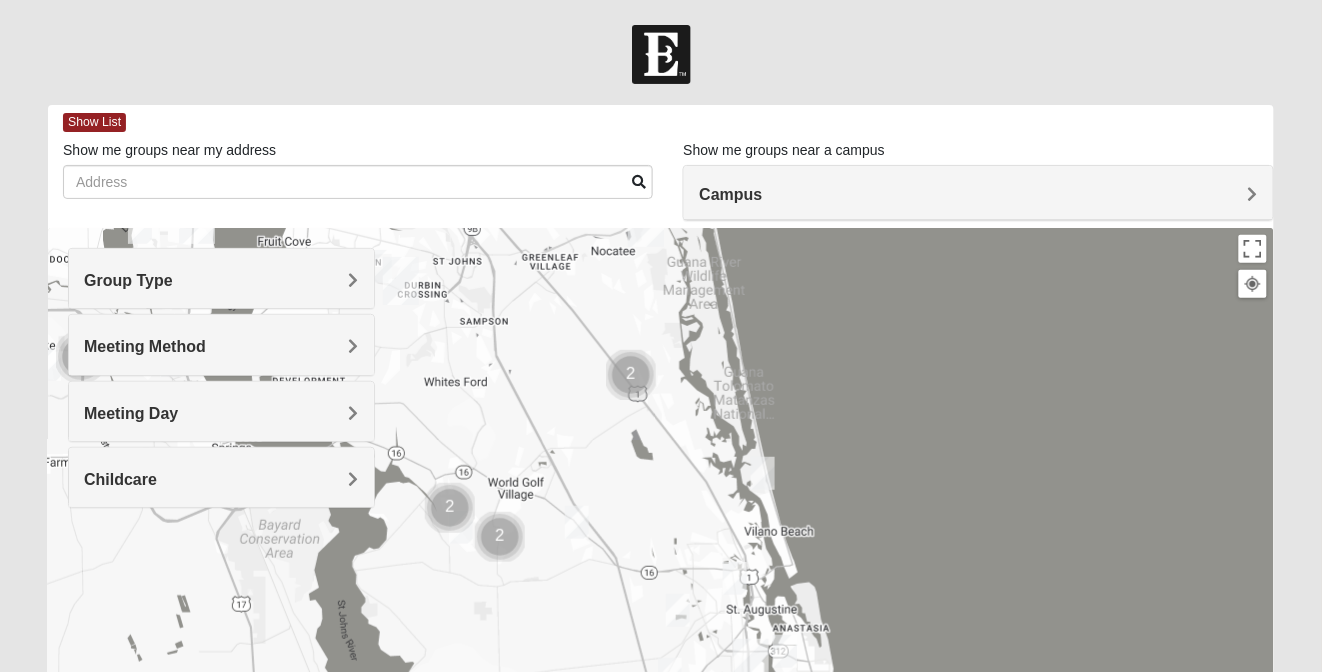 drag, startPoint x: 765, startPoint y: 408, endPoint x: 696, endPoint y: 292, distance: 134.97037 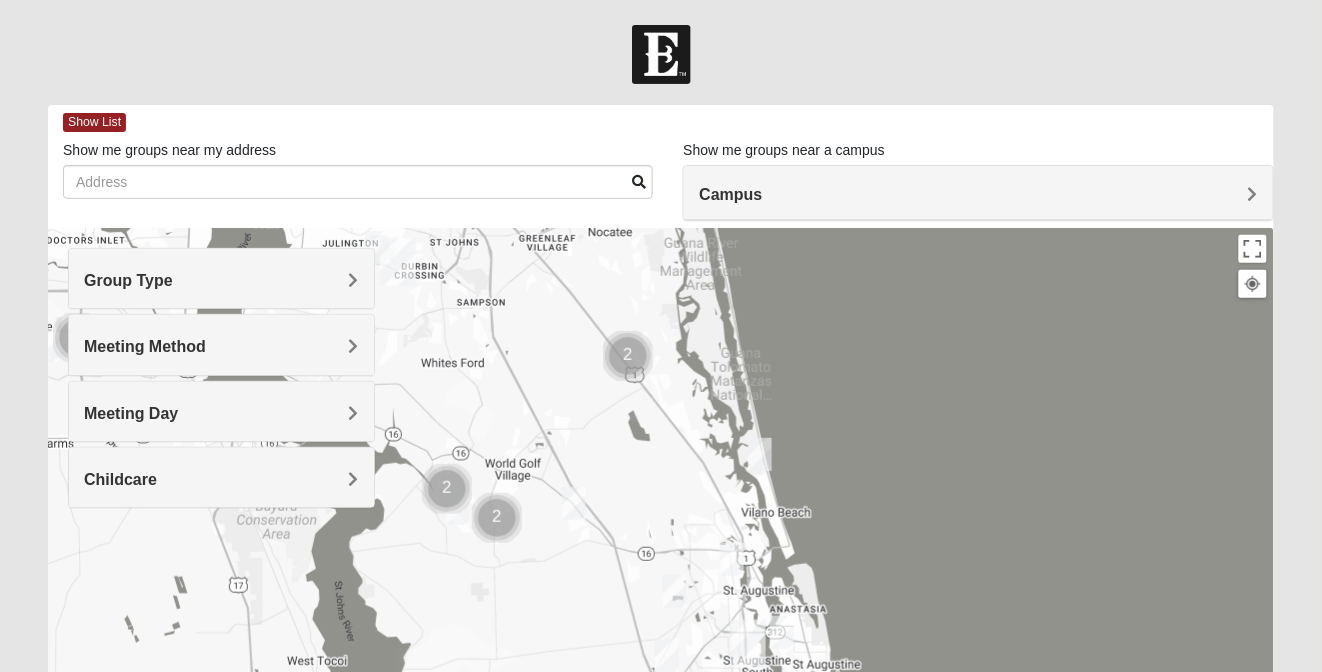 click at bounding box center (760, 454) 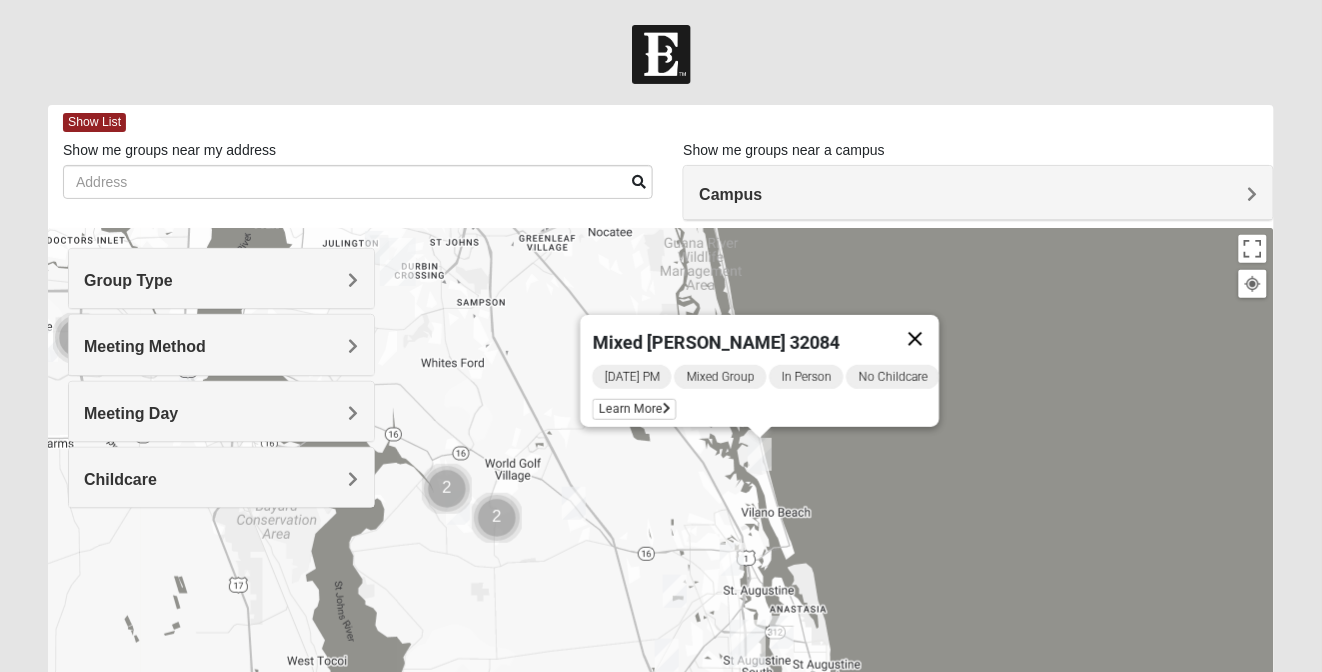 click at bounding box center (915, 339) 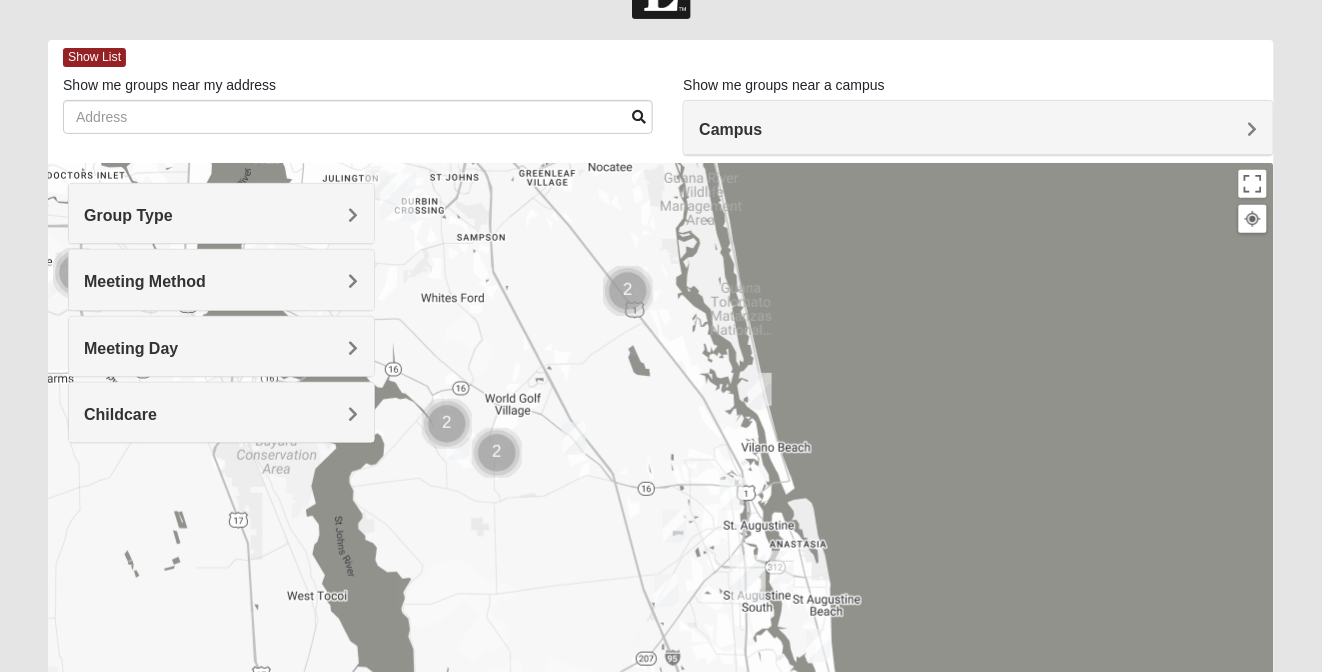 scroll, scrollTop: 124, scrollLeft: 0, axis: vertical 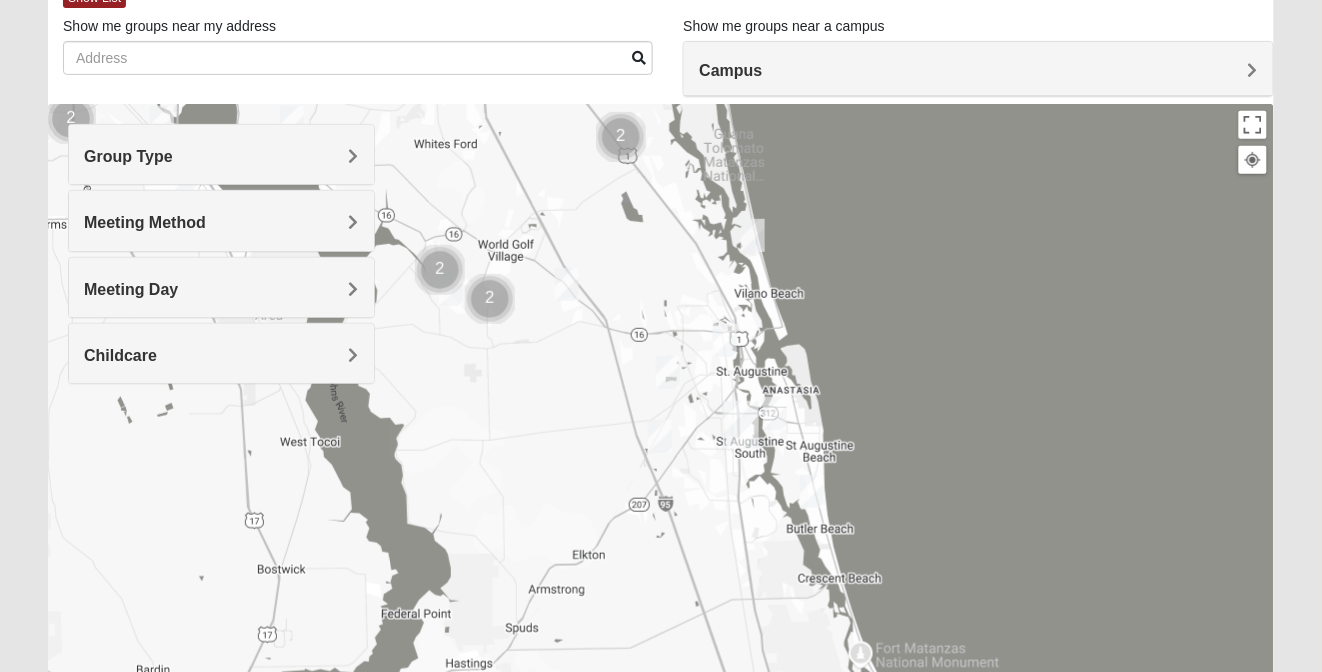 drag, startPoint x: 720, startPoint y: 463, endPoint x: 716, endPoint y: 364, distance: 99.08077 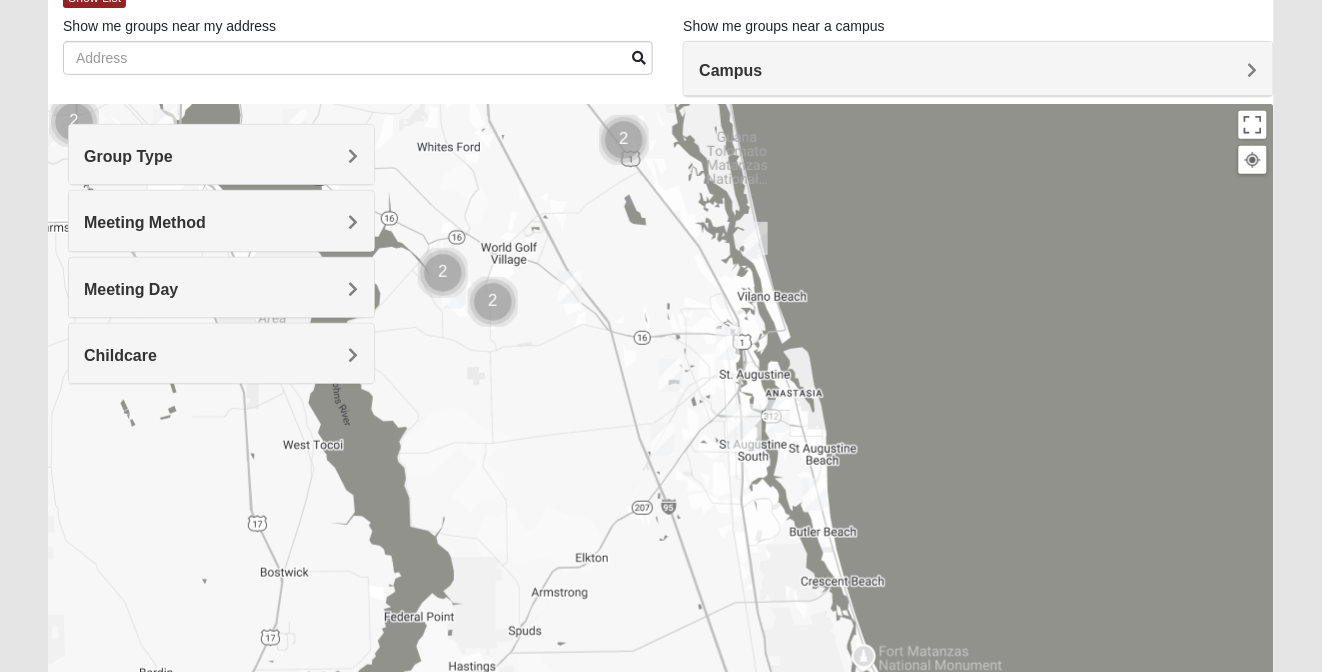 click at bounding box center [728, 343] 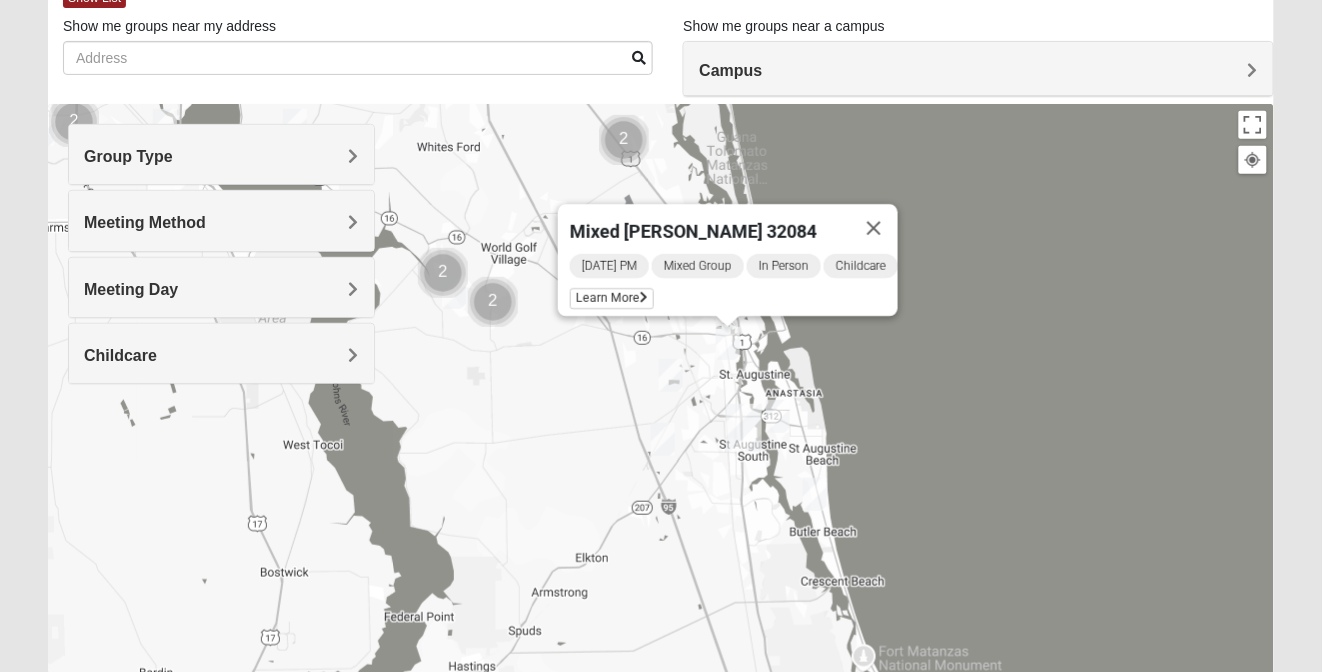 click on "Mixed [PERSON_NAME] 32084          [DATE] PM      Mixed Group      In Person      Childcare Learn More" at bounding box center [661, 504] 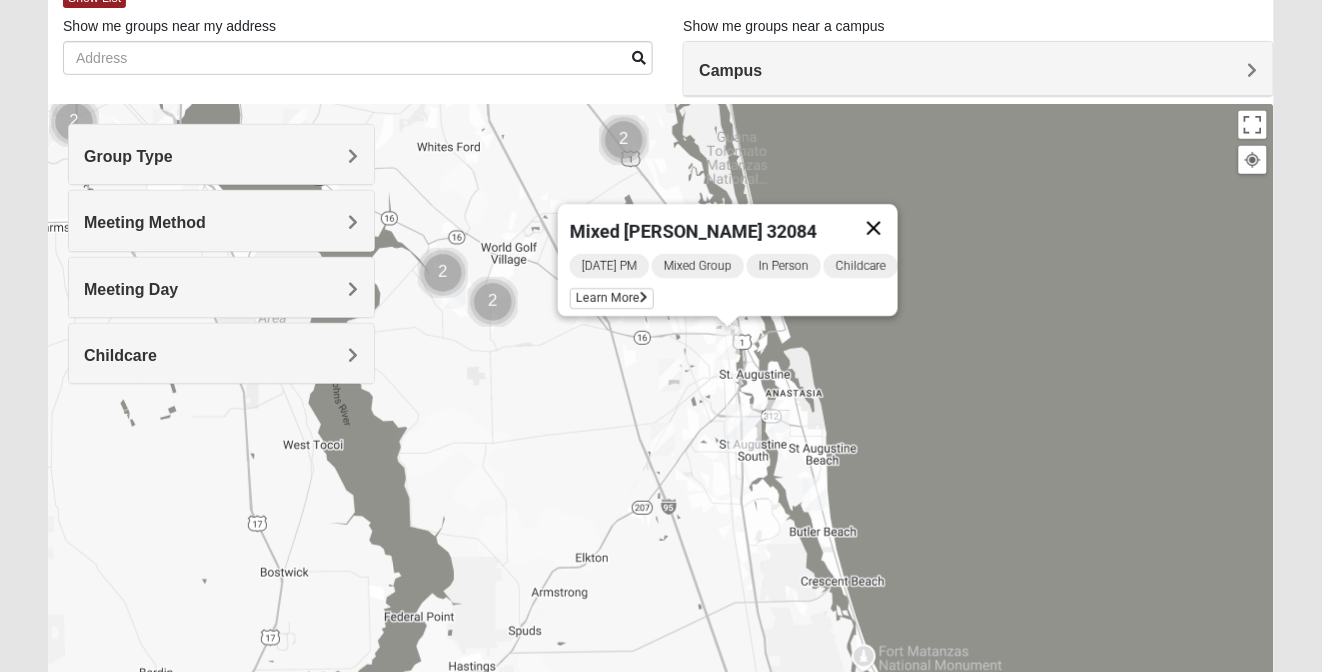 click at bounding box center (874, 228) 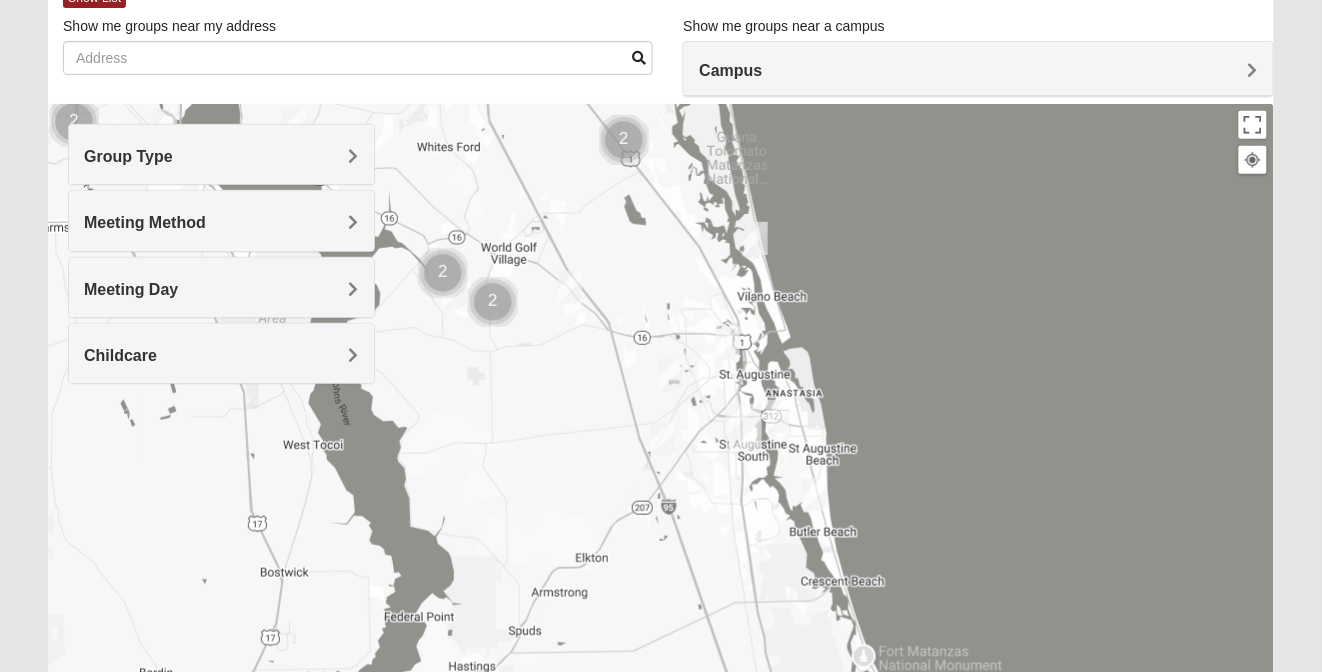 click at bounding box center (570, 287) 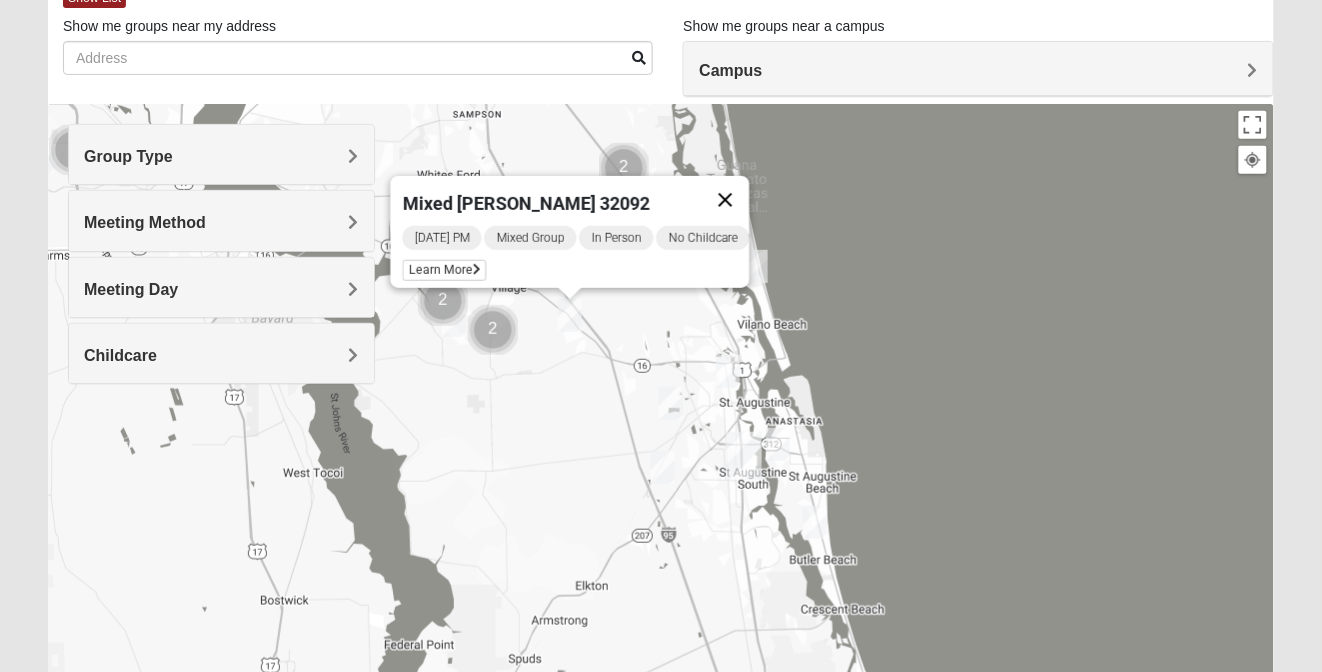 click at bounding box center [725, 200] 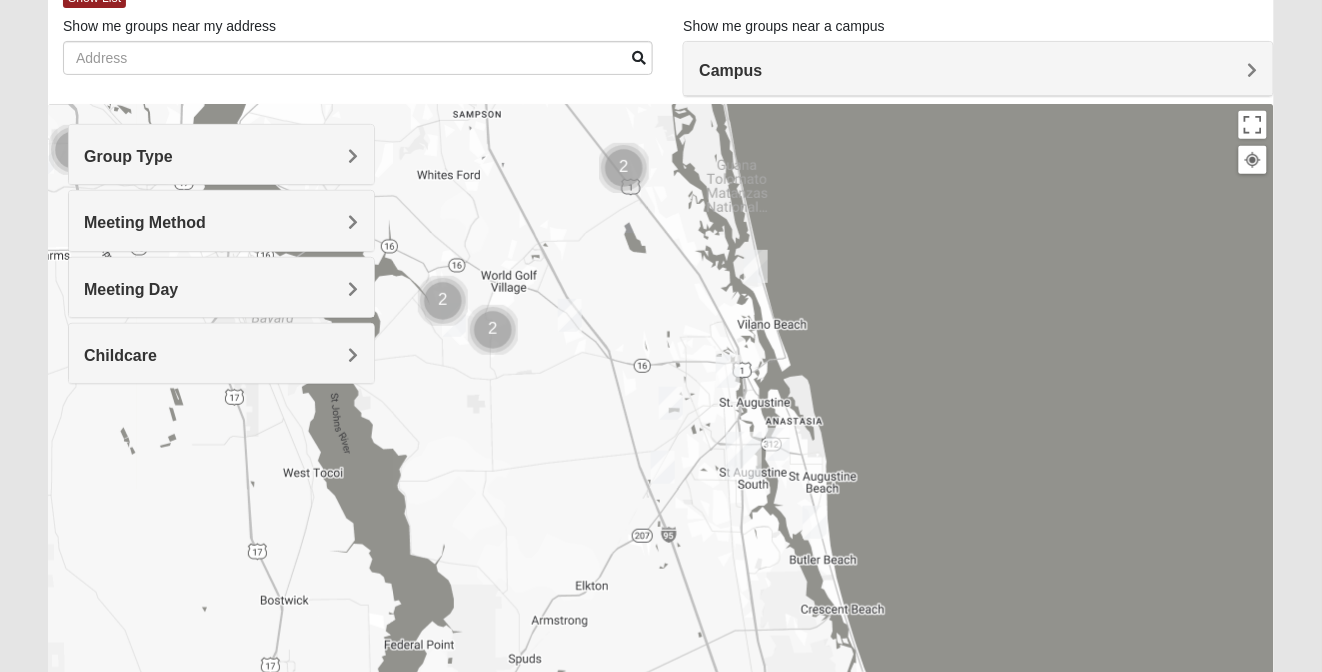 click at bounding box center (756, 266) 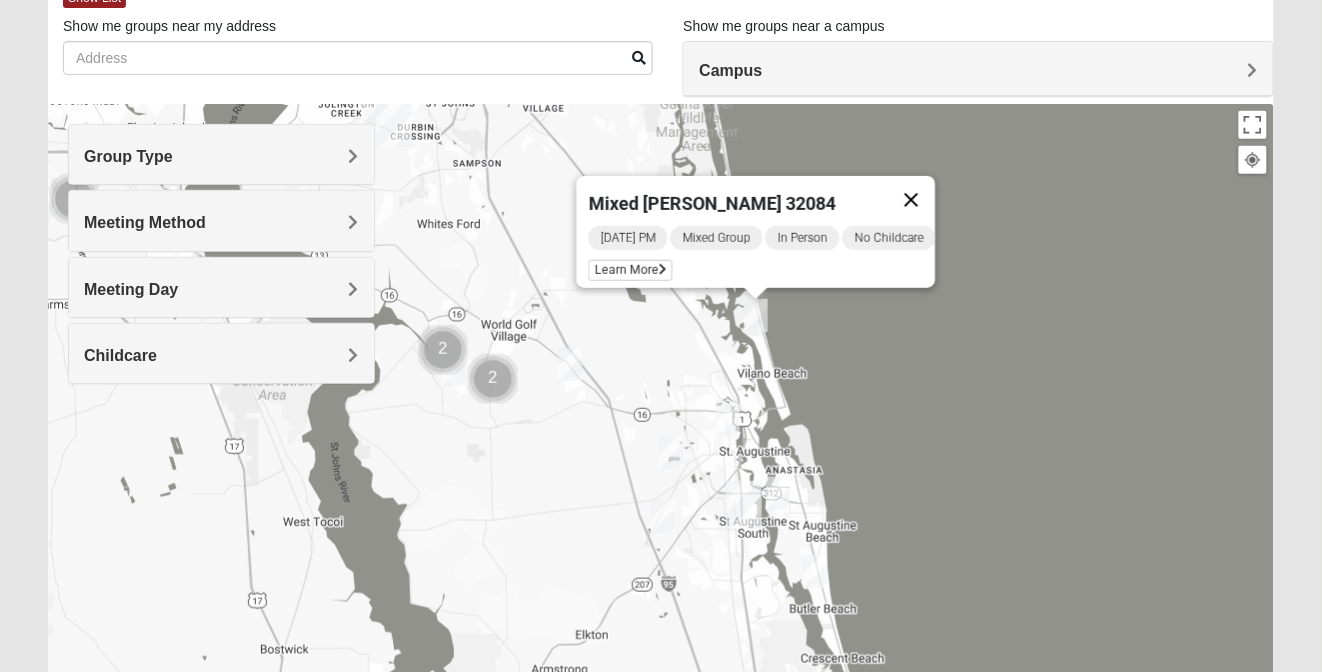 click at bounding box center [911, 200] 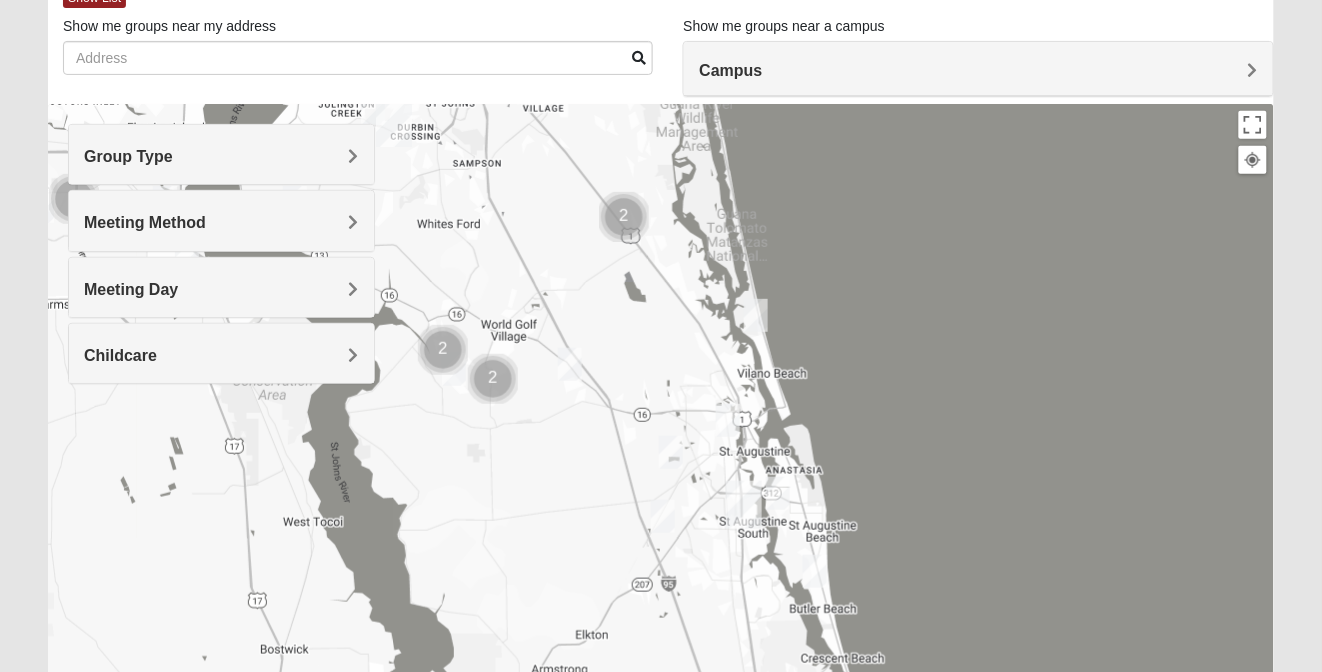 click at bounding box center [756, 315] 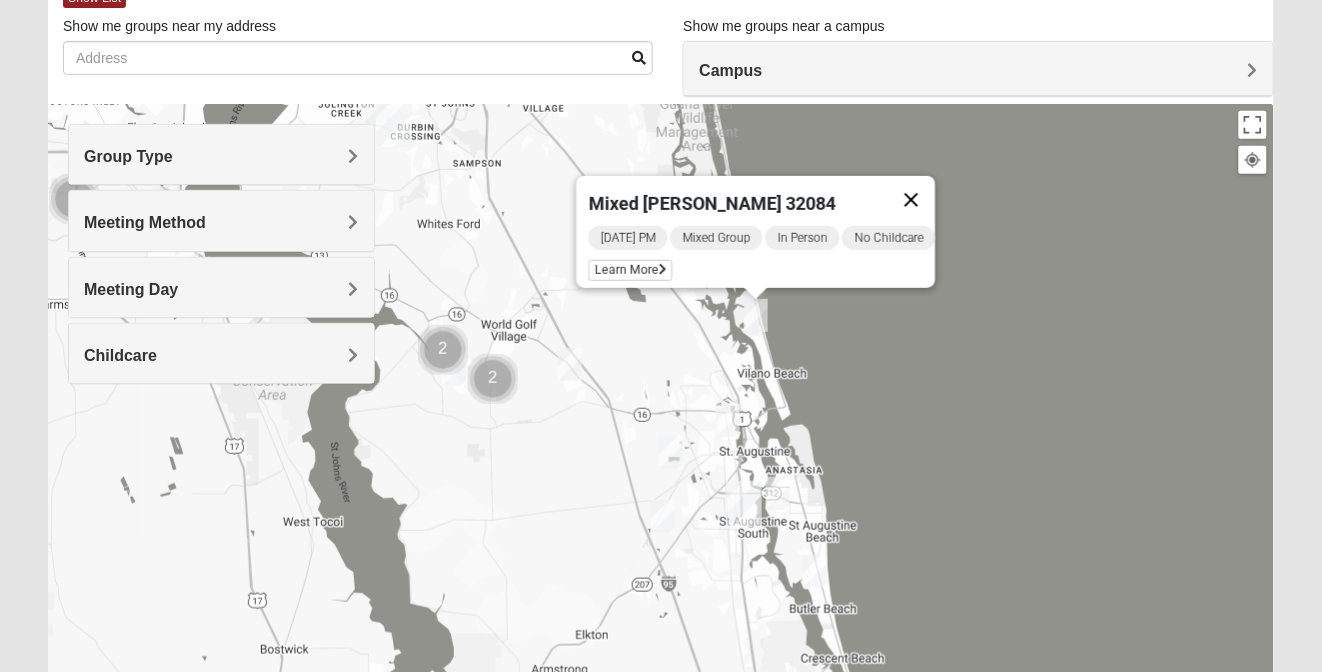 click at bounding box center (911, 200) 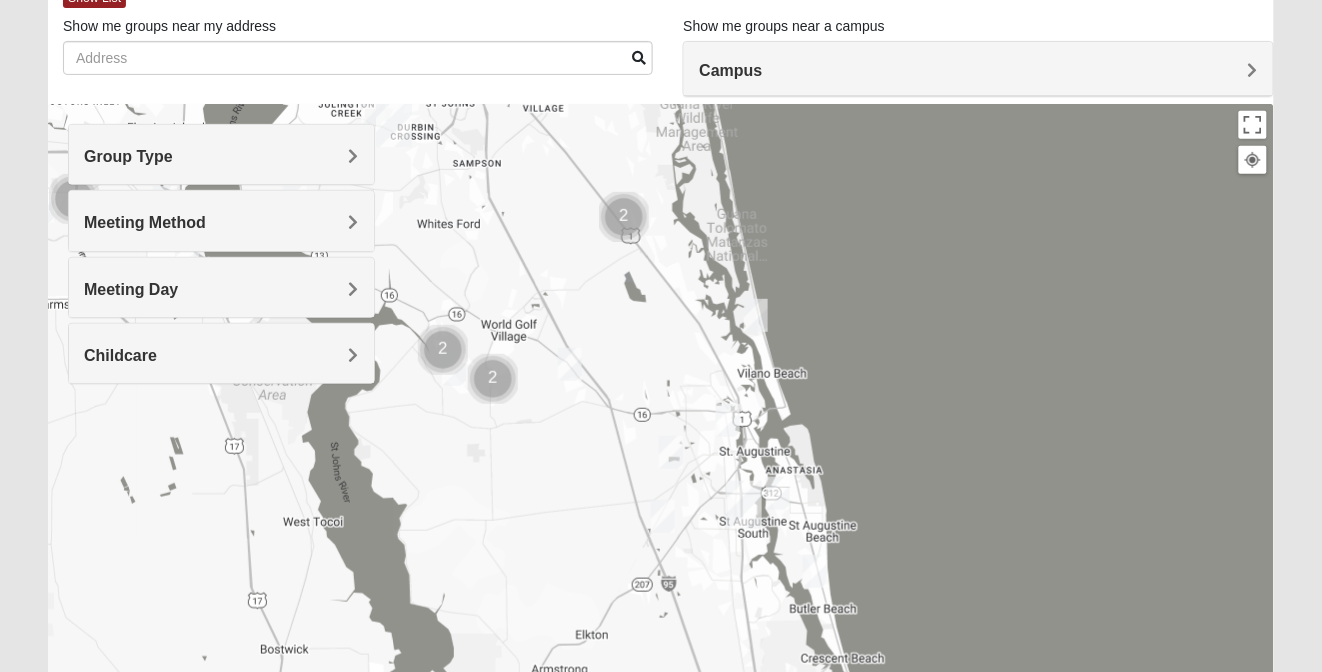 click at bounding box center (728, 420) 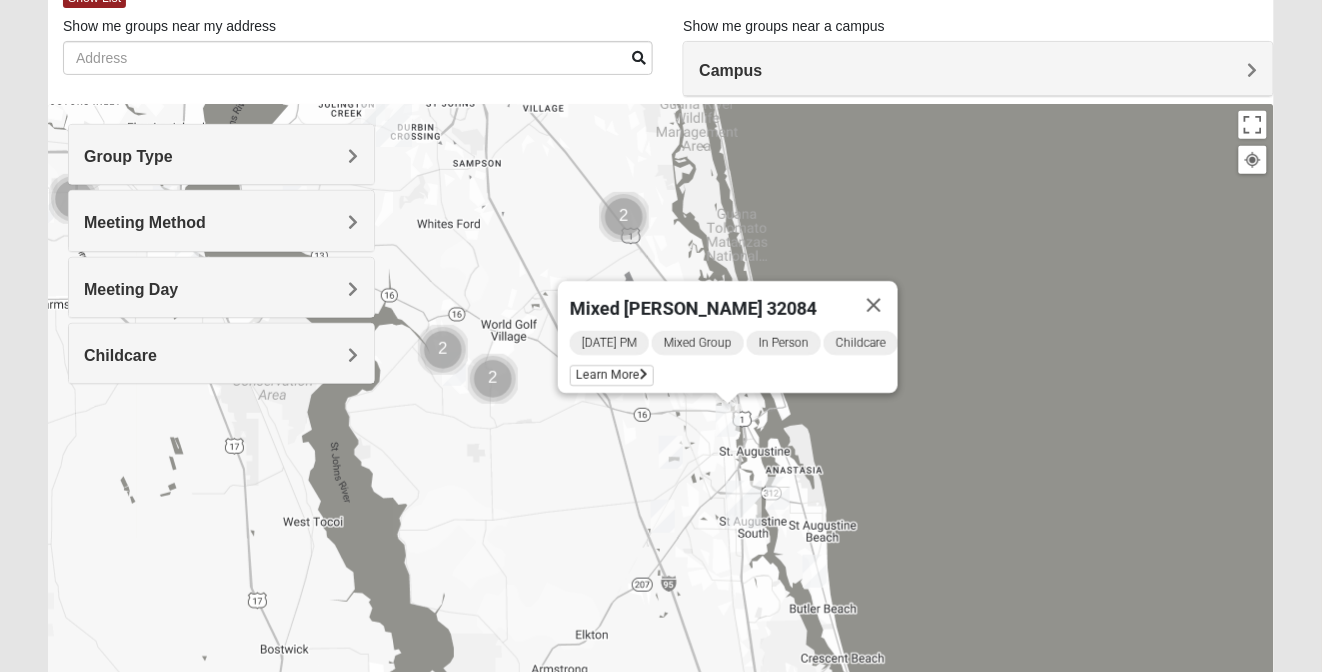 click at bounding box center (874, 305) 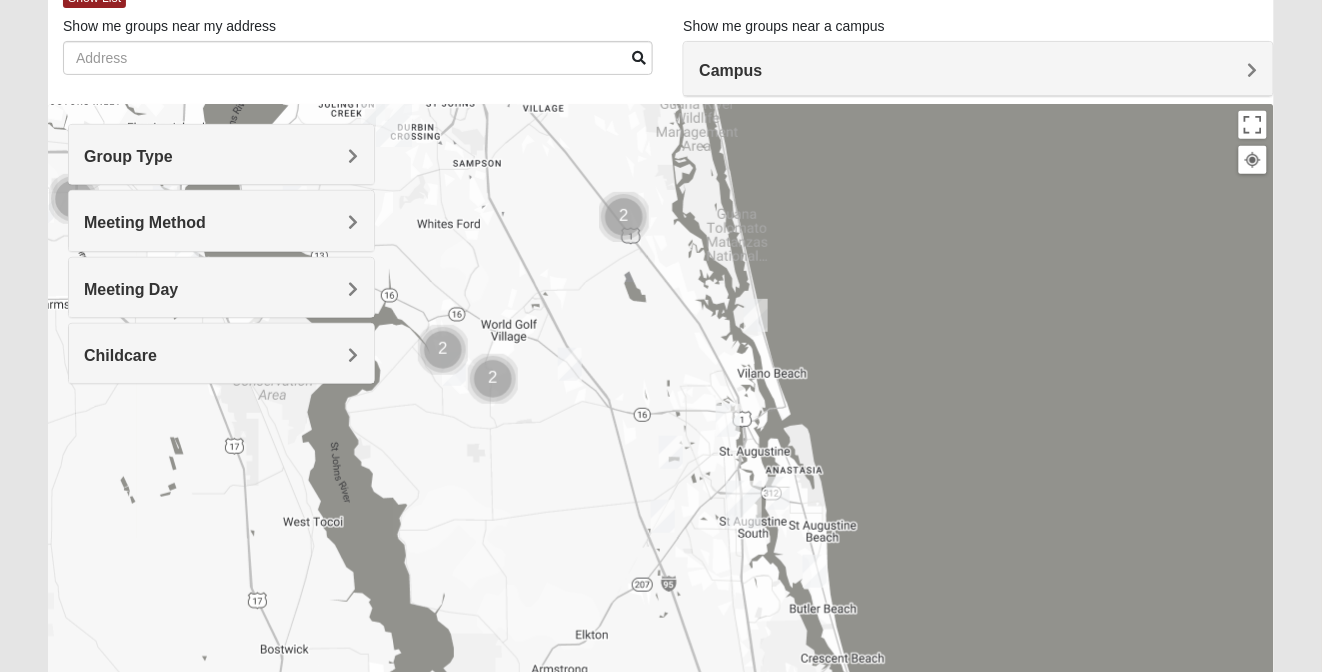click at bounding box center (624, 217) 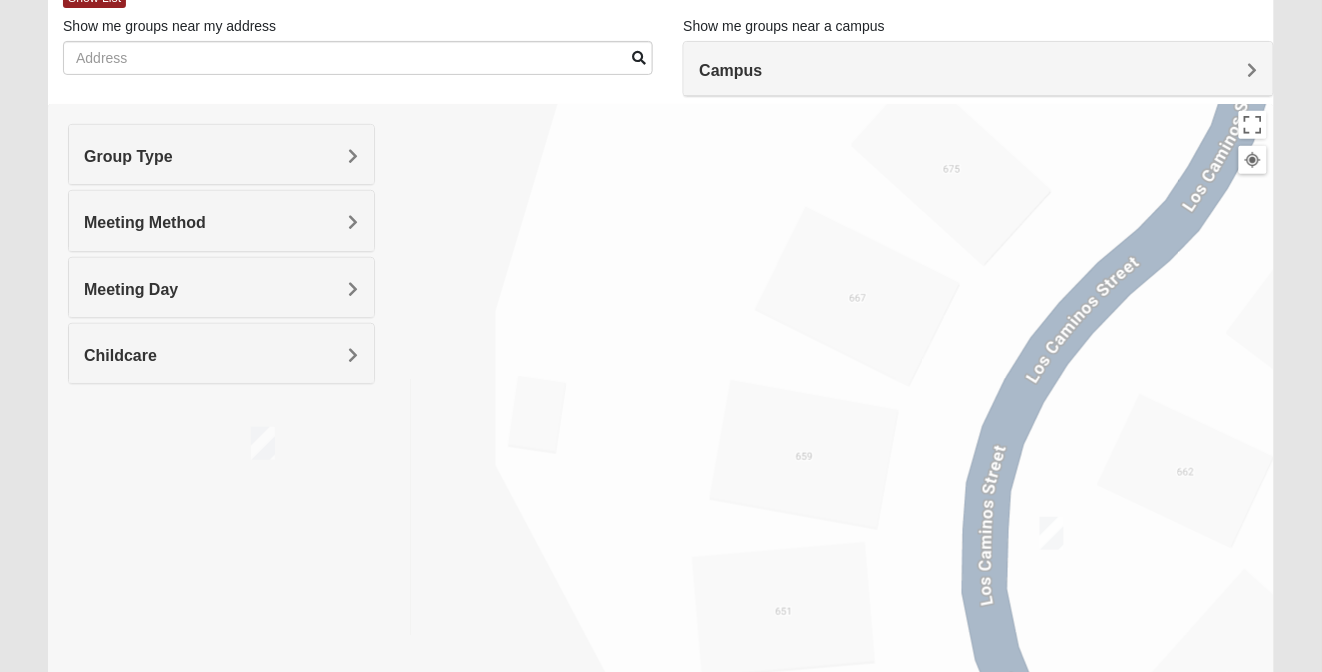 click at bounding box center [1052, 533] 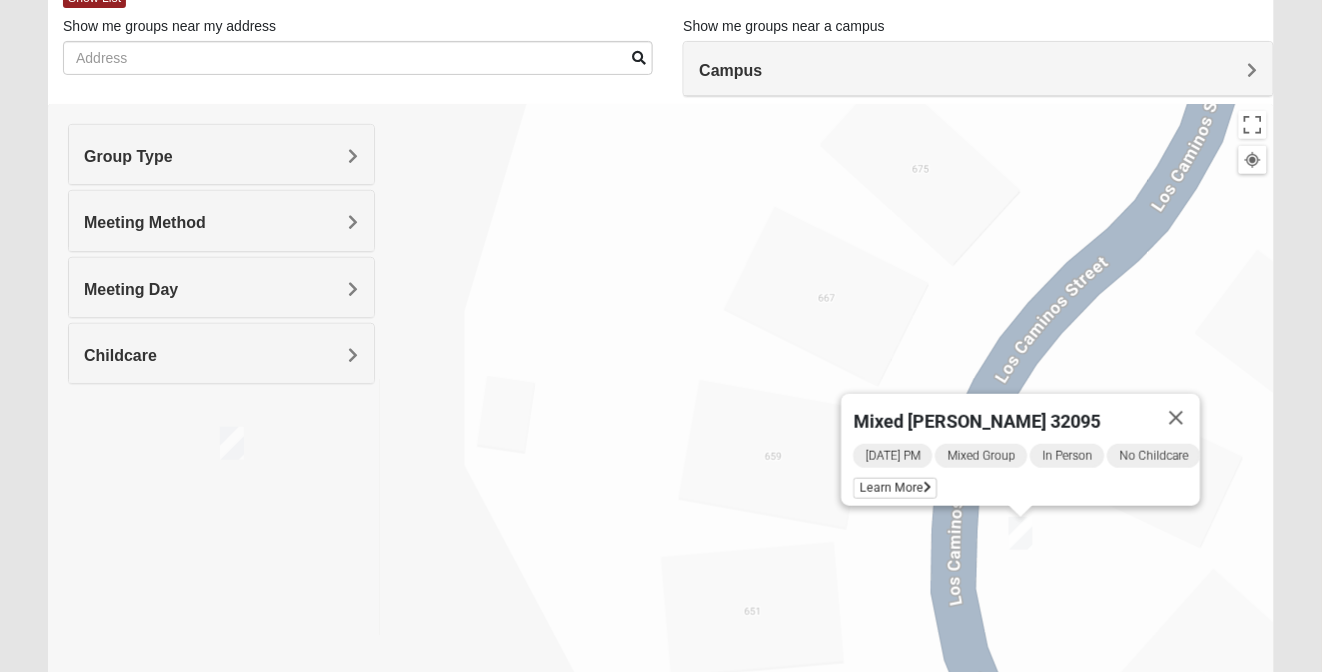 click at bounding box center (232, 443) 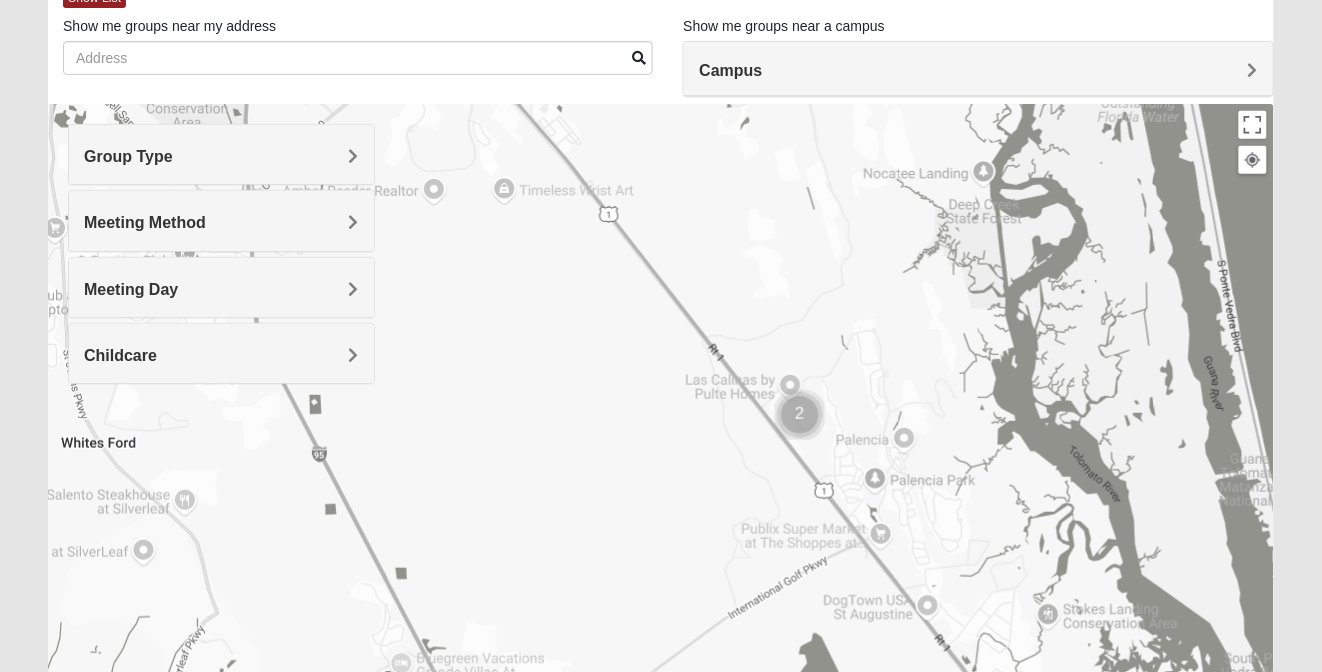 drag, startPoint x: 518, startPoint y: 222, endPoint x: 780, endPoint y: 289, distance: 270.43115 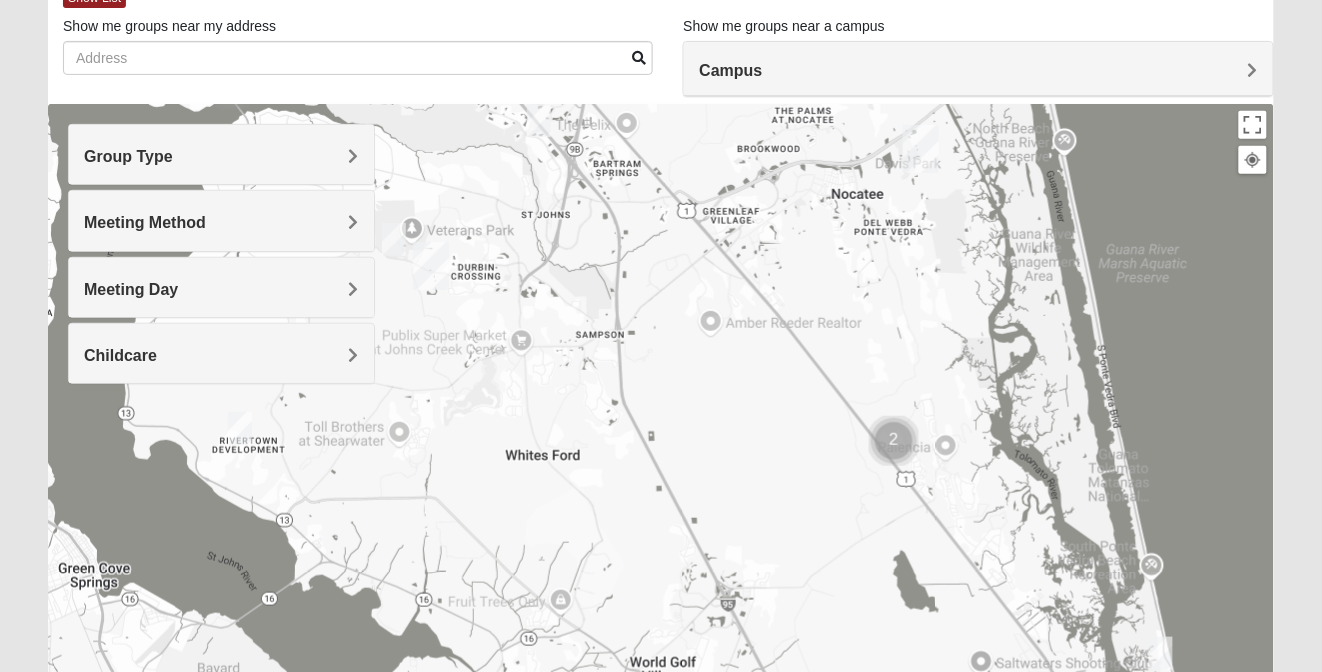drag, startPoint x: 594, startPoint y: 168, endPoint x: 717, endPoint y: 258, distance: 152.41063 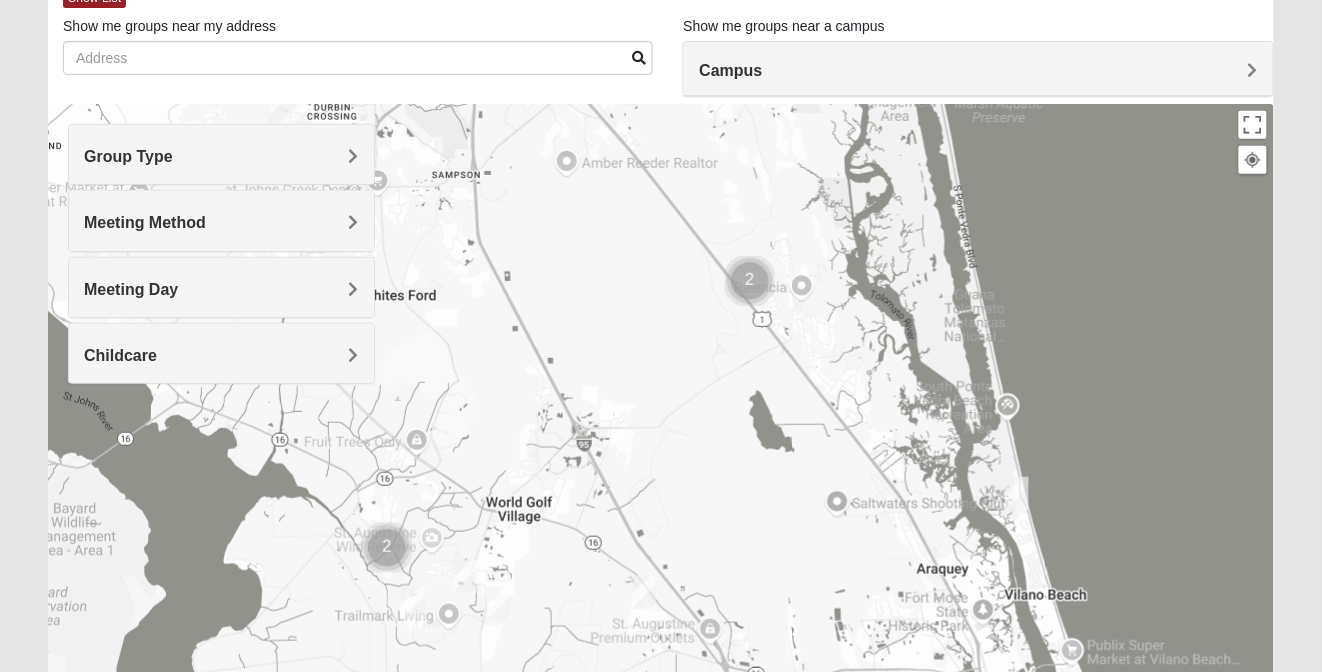 drag, startPoint x: 921, startPoint y: 337, endPoint x: 855, endPoint y: 260, distance: 101.414986 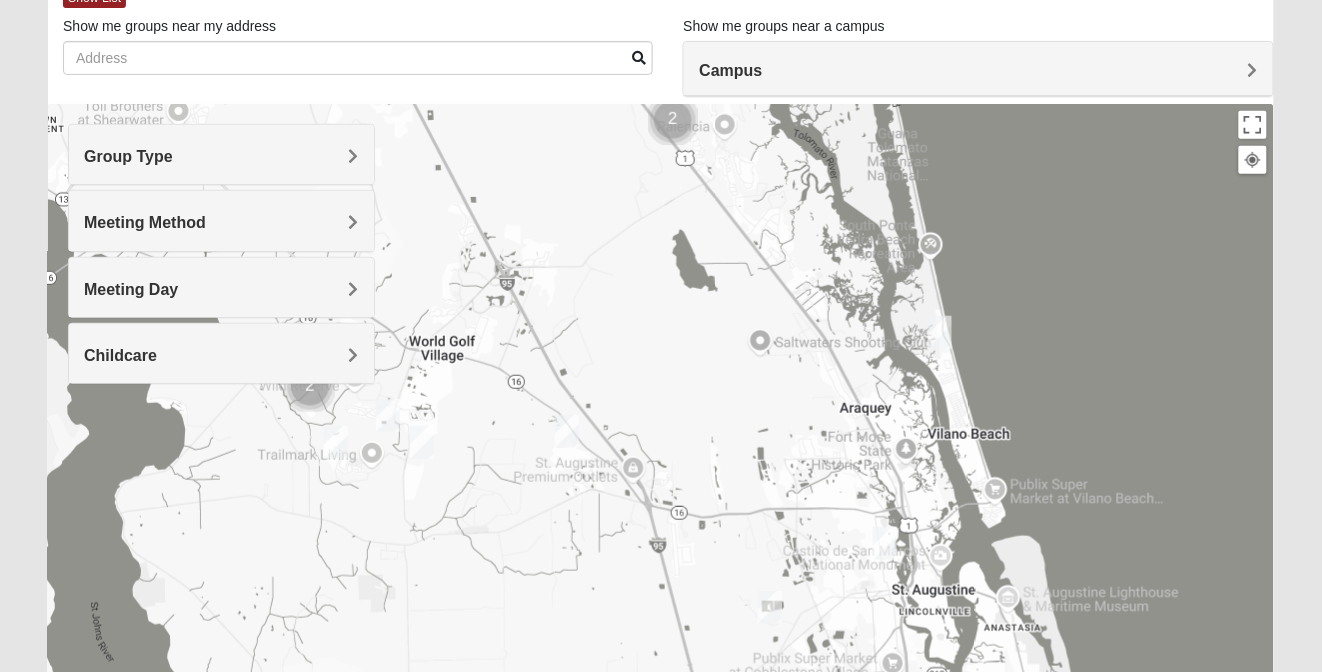 drag, startPoint x: 969, startPoint y: 462, endPoint x: 904, endPoint y: 307, distance: 168.07736 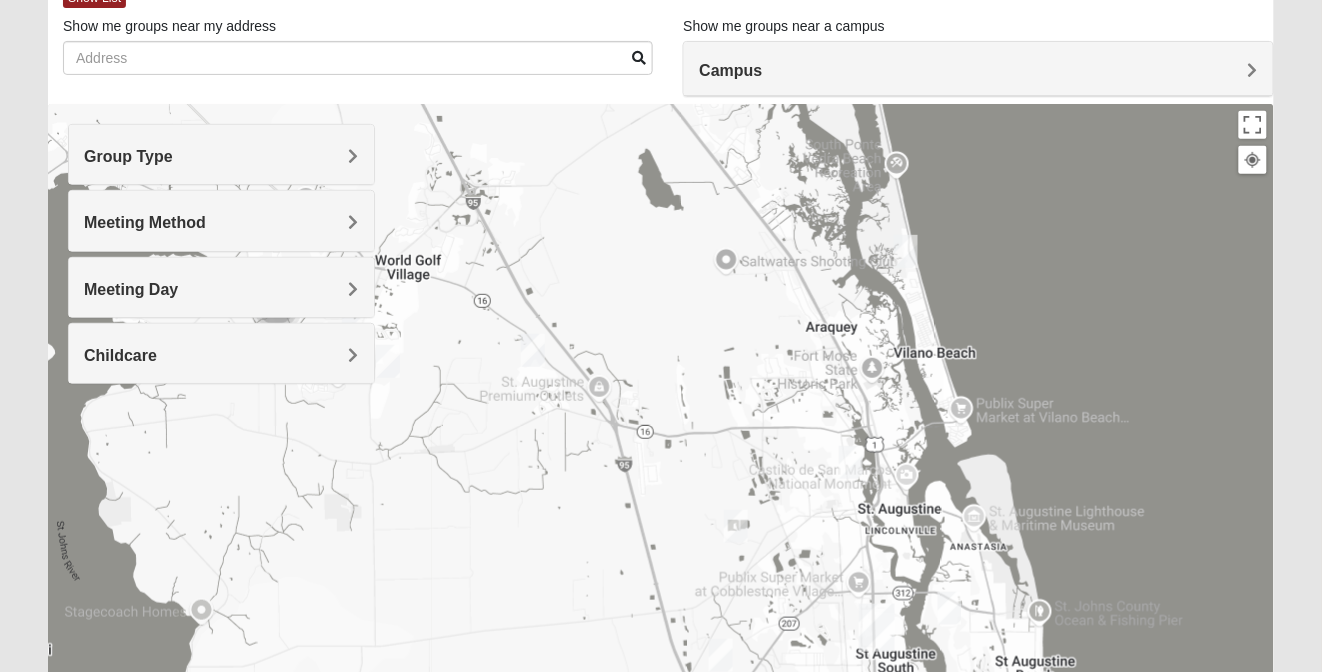 drag, startPoint x: 873, startPoint y: 444, endPoint x: 809, endPoint y: 344, distance: 118.72658 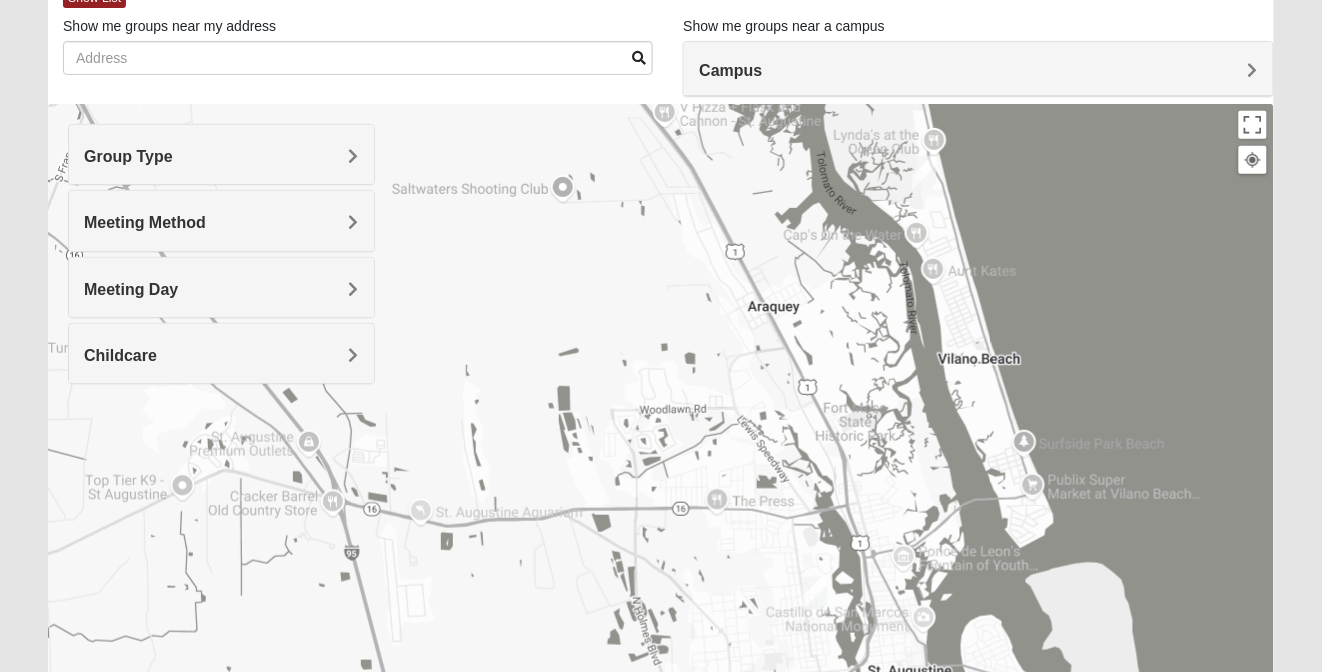 drag, startPoint x: 902, startPoint y: 423, endPoint x: 926, endPoint y: 462, distance: 45.79301 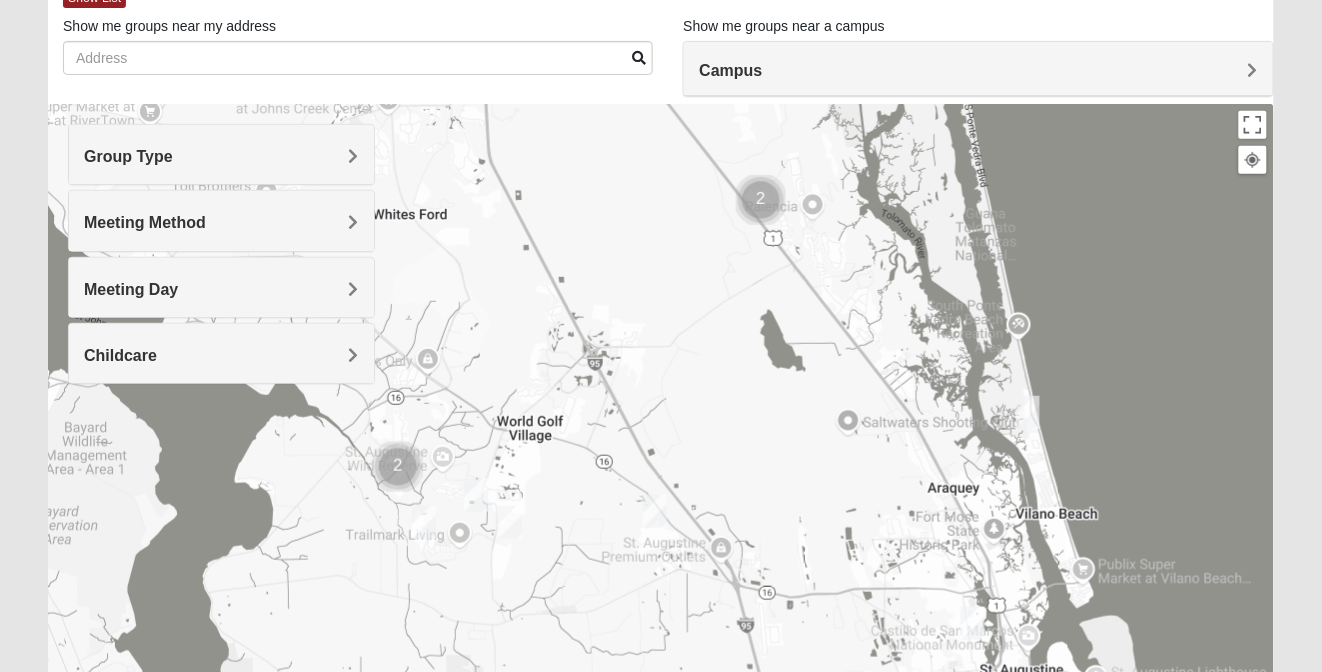 drag, startPoint x: 752, startPoint y: 381, endPoint x: 847, endPoint y: 469, distance: 129.49518 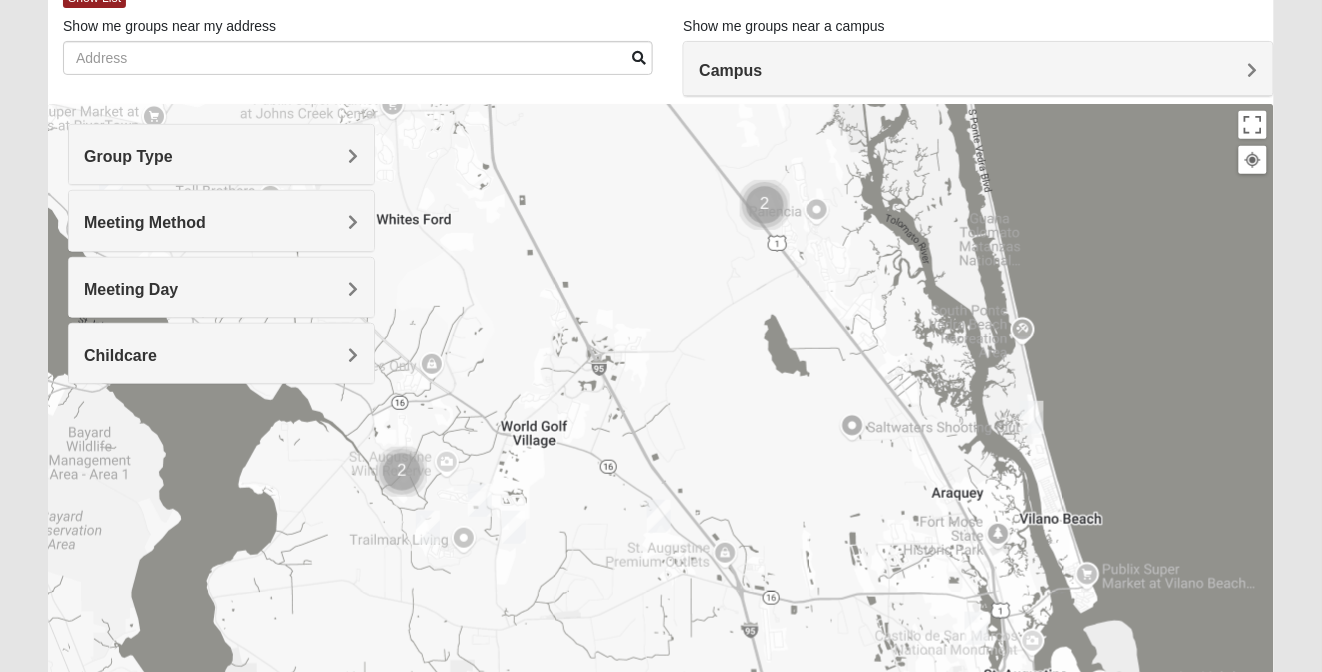 click at bounding box center (659, 516) 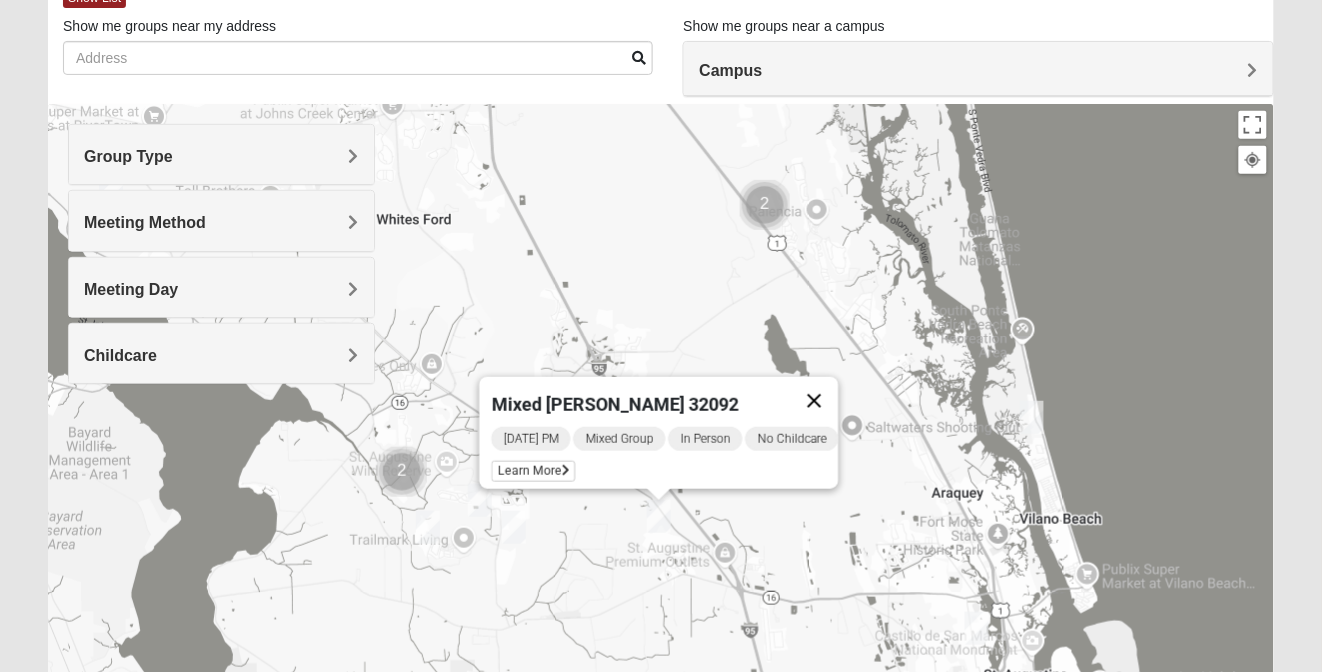 click at bounding box center (814, 401) 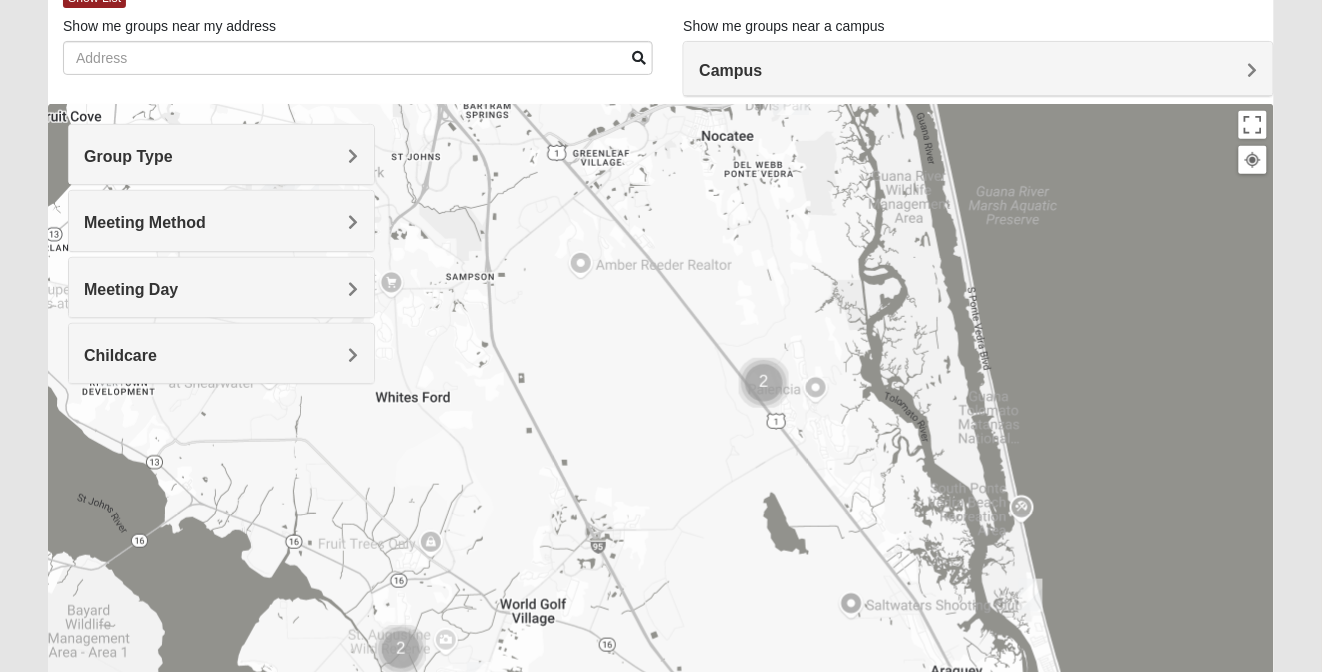 drag, startPoint x: 794, startPoint y: 241, endPoint x: 793, endPoint y: 421, distance: 180.00278 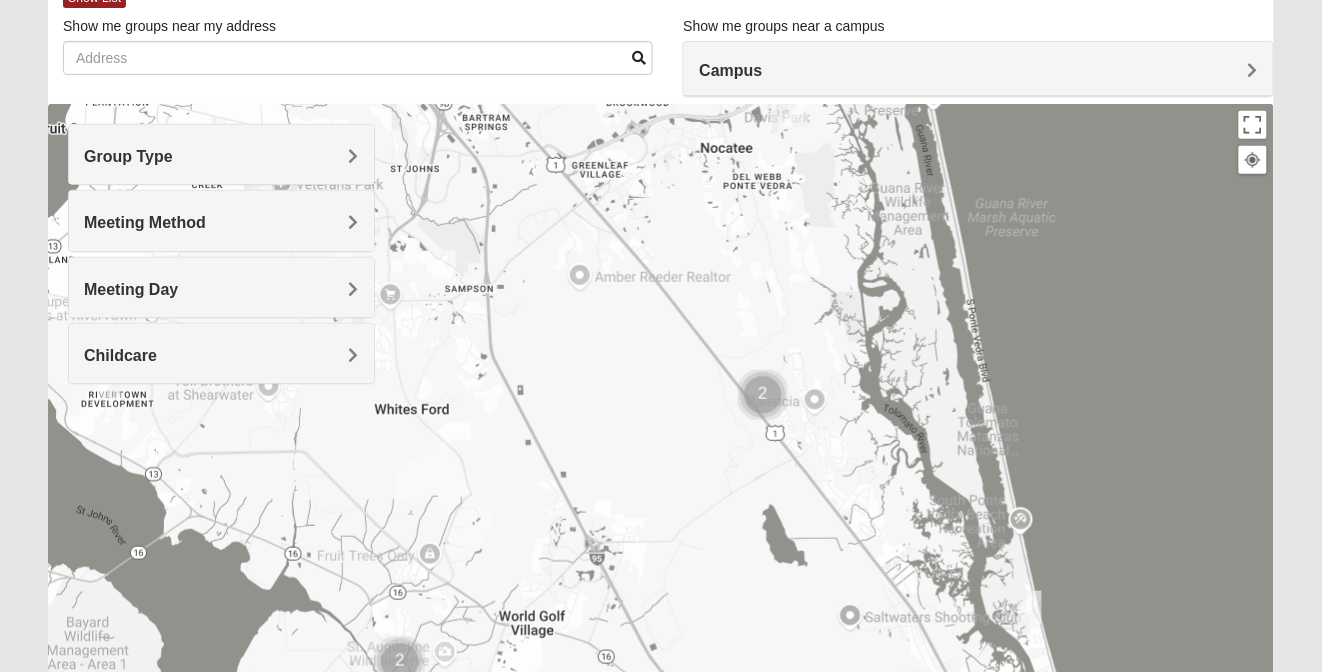click at bounding box center (763, 395) 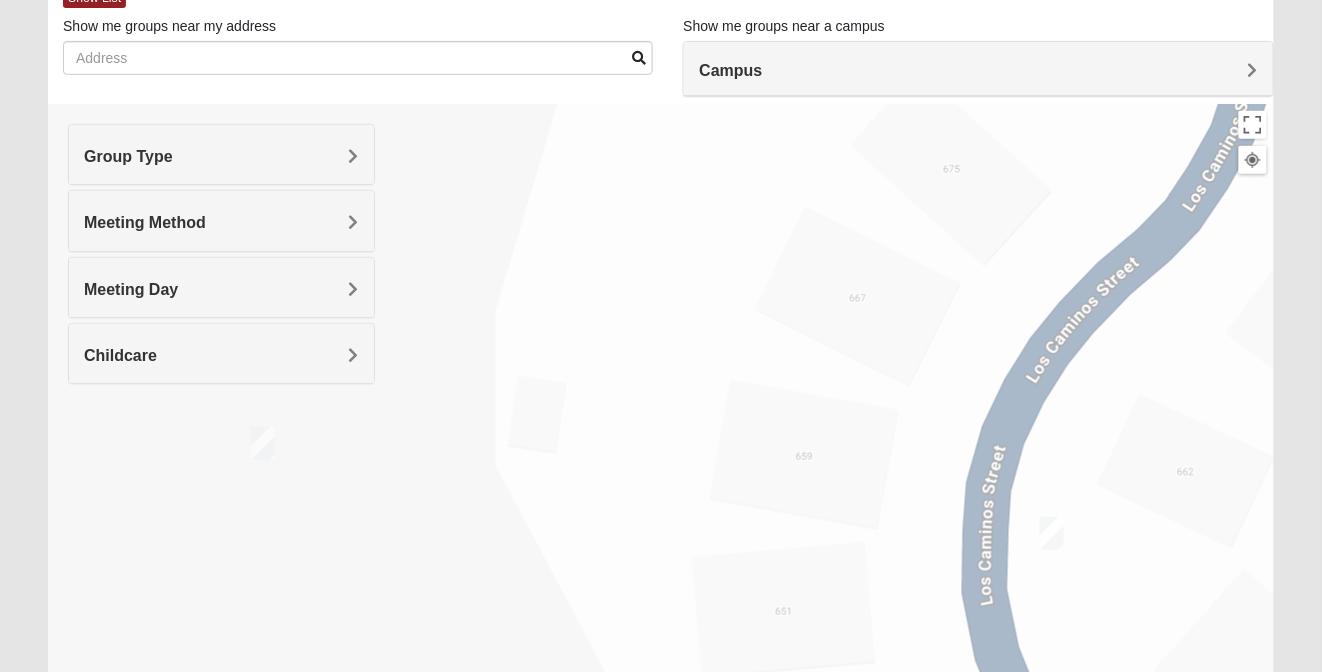 click at bounding box center [263, 443] 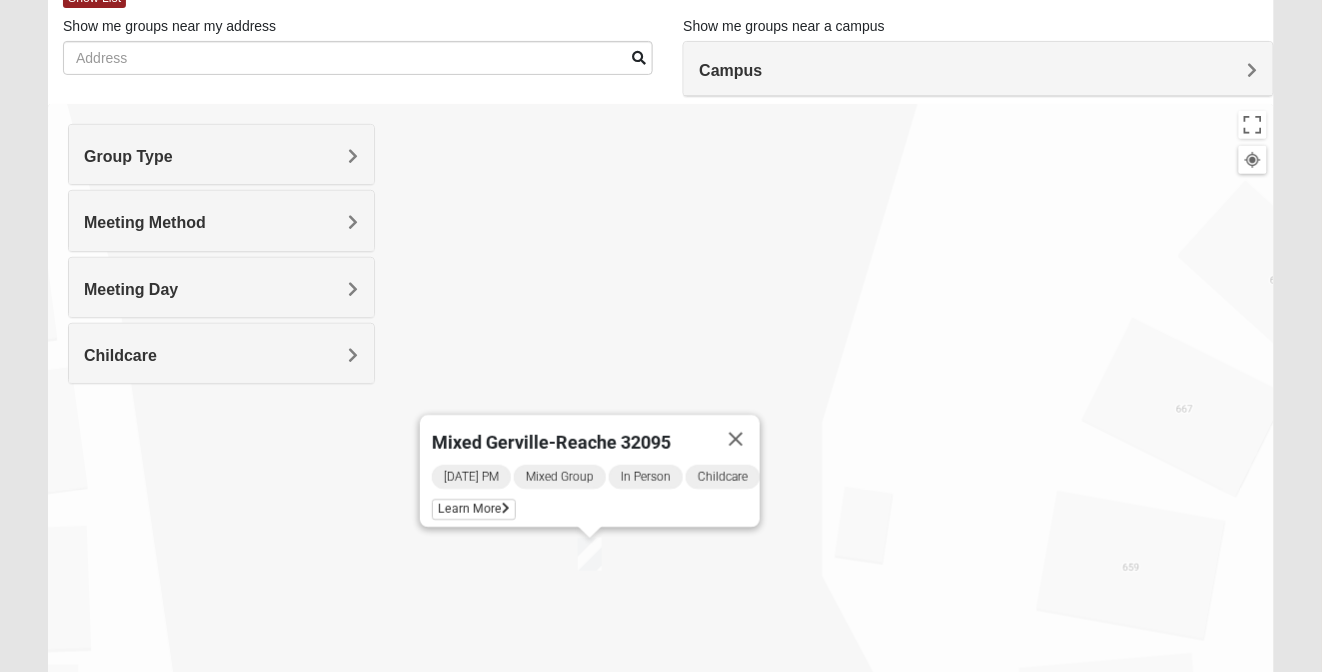 drag, startPoint x: 474, startPoint y: 382, endPoint x: 767, endPoint y: 492, distance: 312.96805 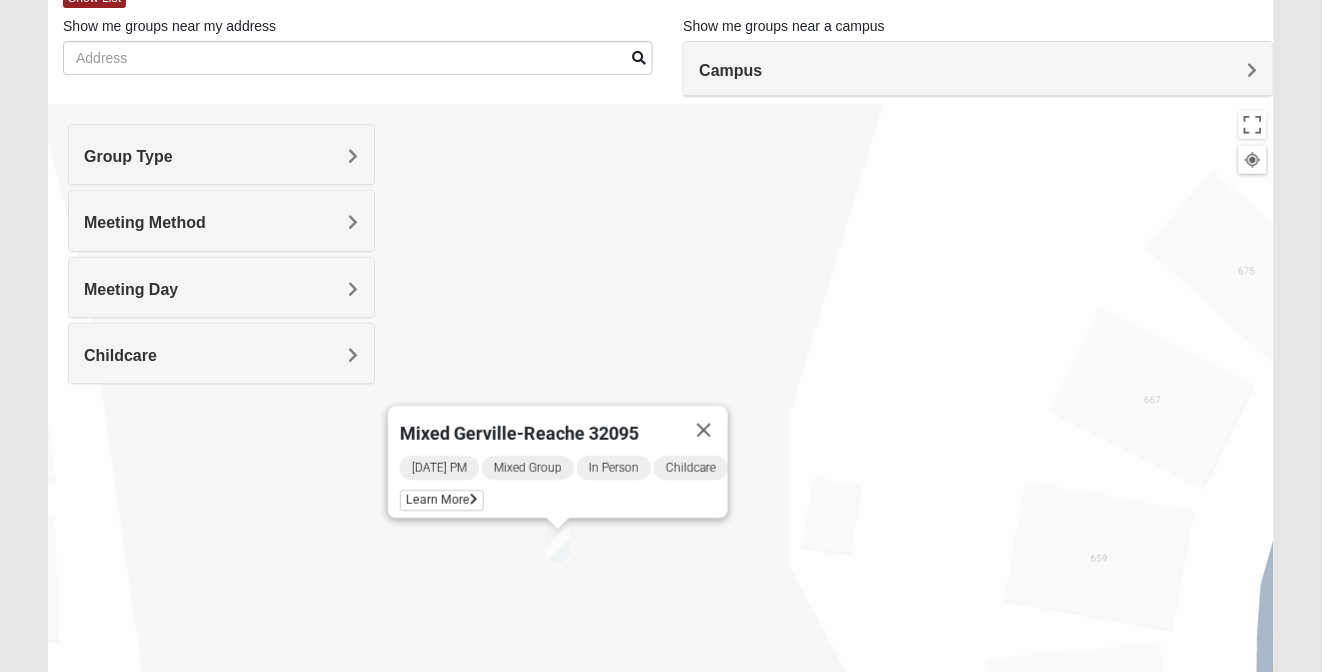 drag, startPoint x: 889, startPoint y: 444, endPoint x: 697, endPoint y: 320, distance: 228.56071 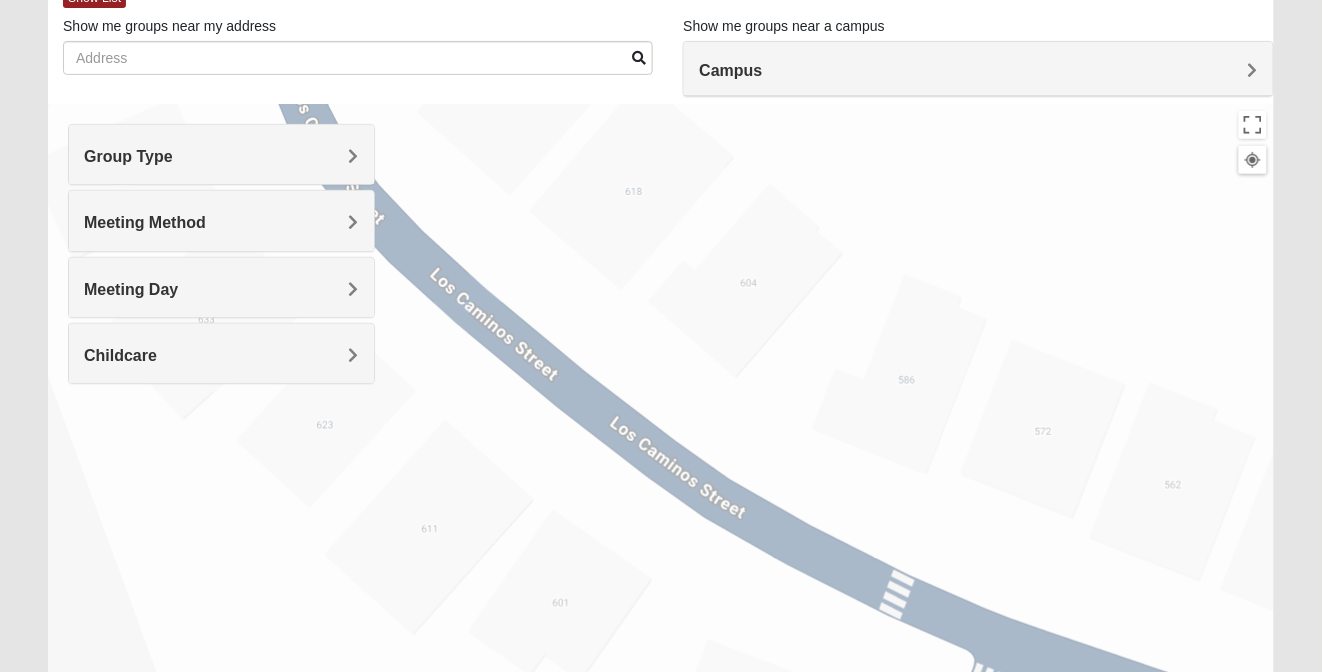drag, startPoint x: 815, startPoint y: 354, endPoint x: 815, endPoint y: 527, distance: 173 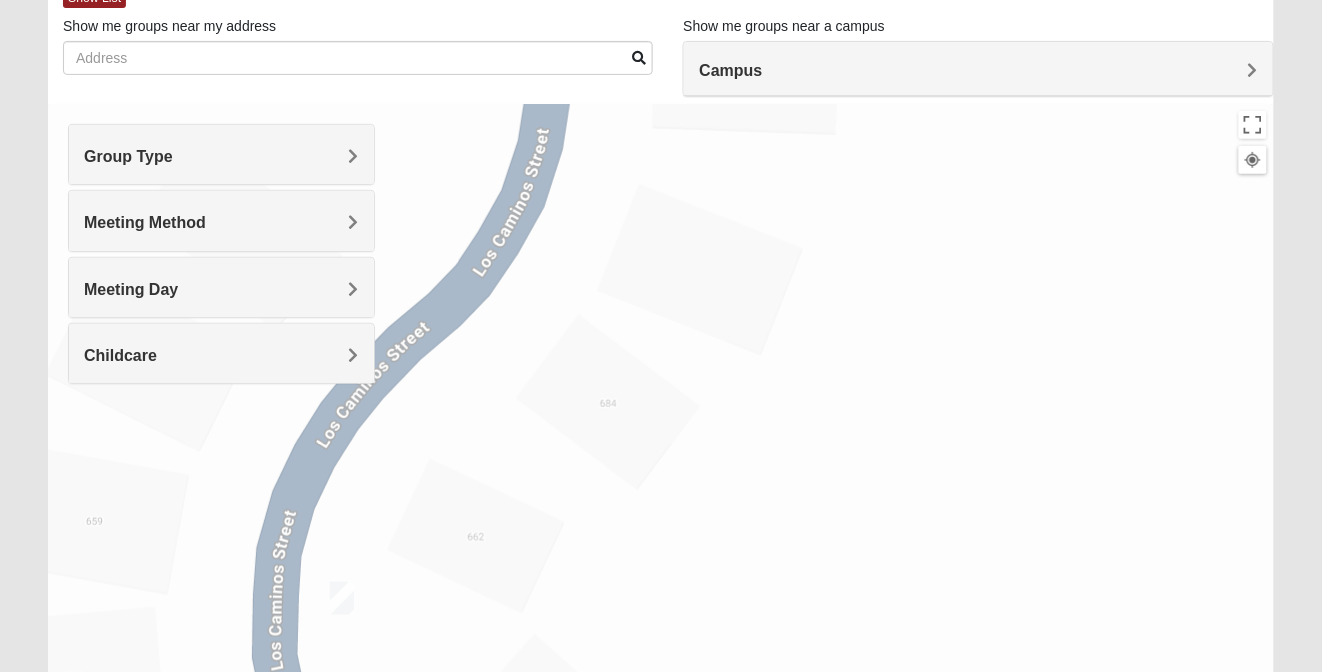 drag, startPoint x: 581, startPoint y: 450, endPoint x: 766, endPoint y: 391, distance: 194.18033 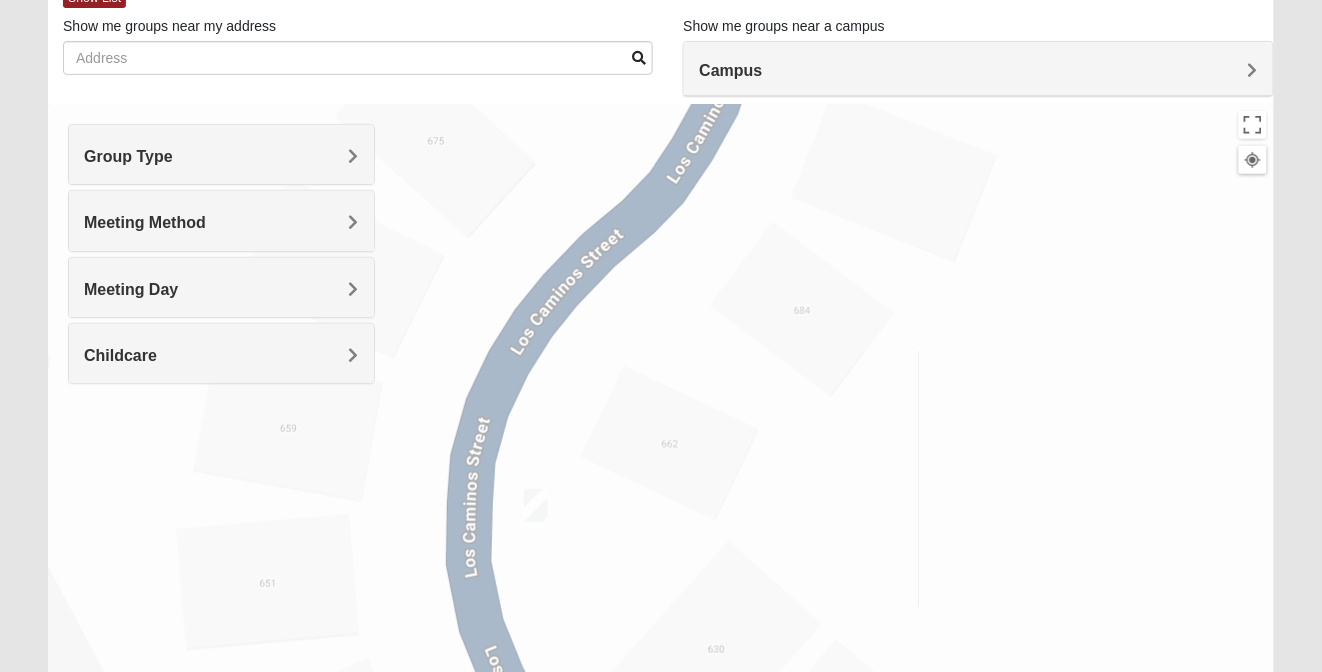 click at bounding box center (536, 505) 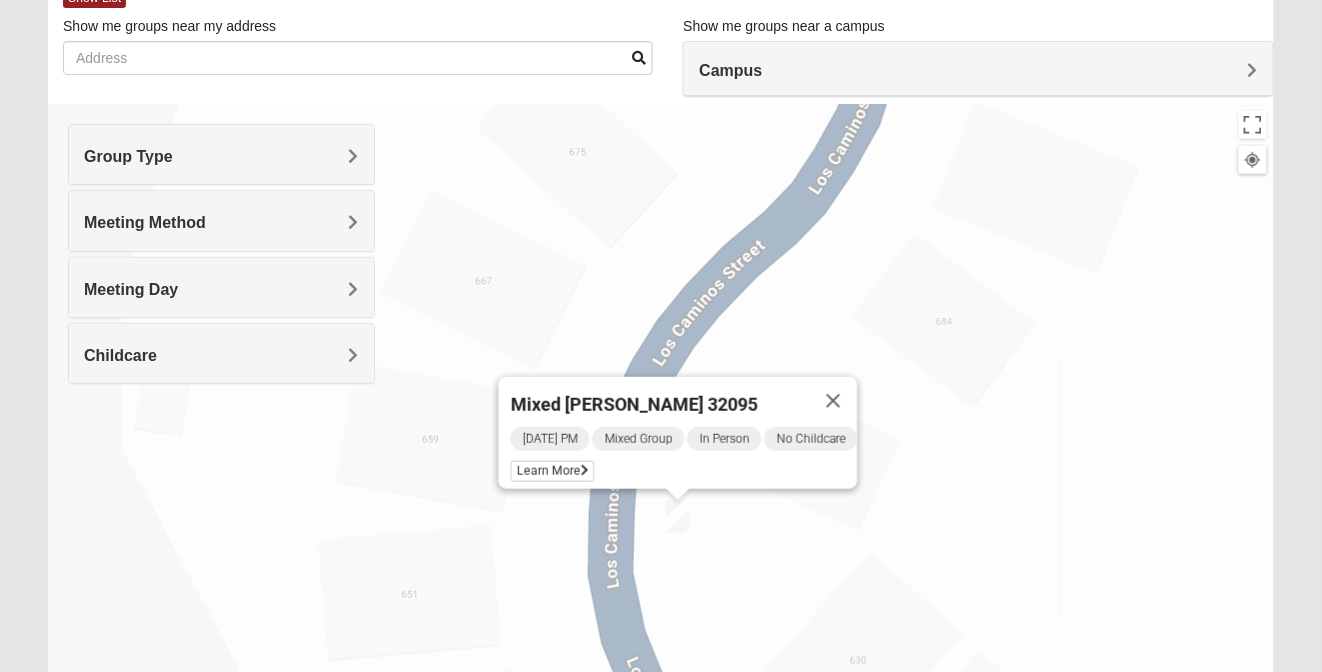 drag, startPoint x: 701, startPoint y: 278, endPoint x: 813, endPoint y: 288, distance: 112.44554 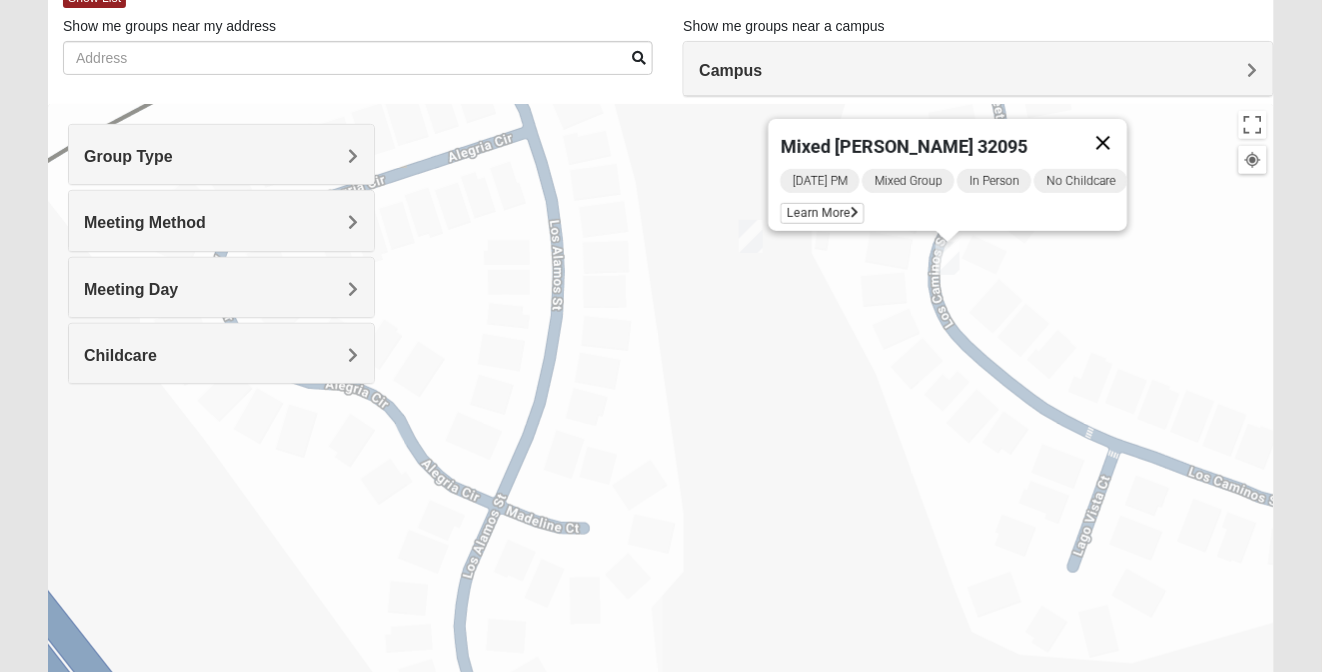 click at bounding box center (1103, 143) 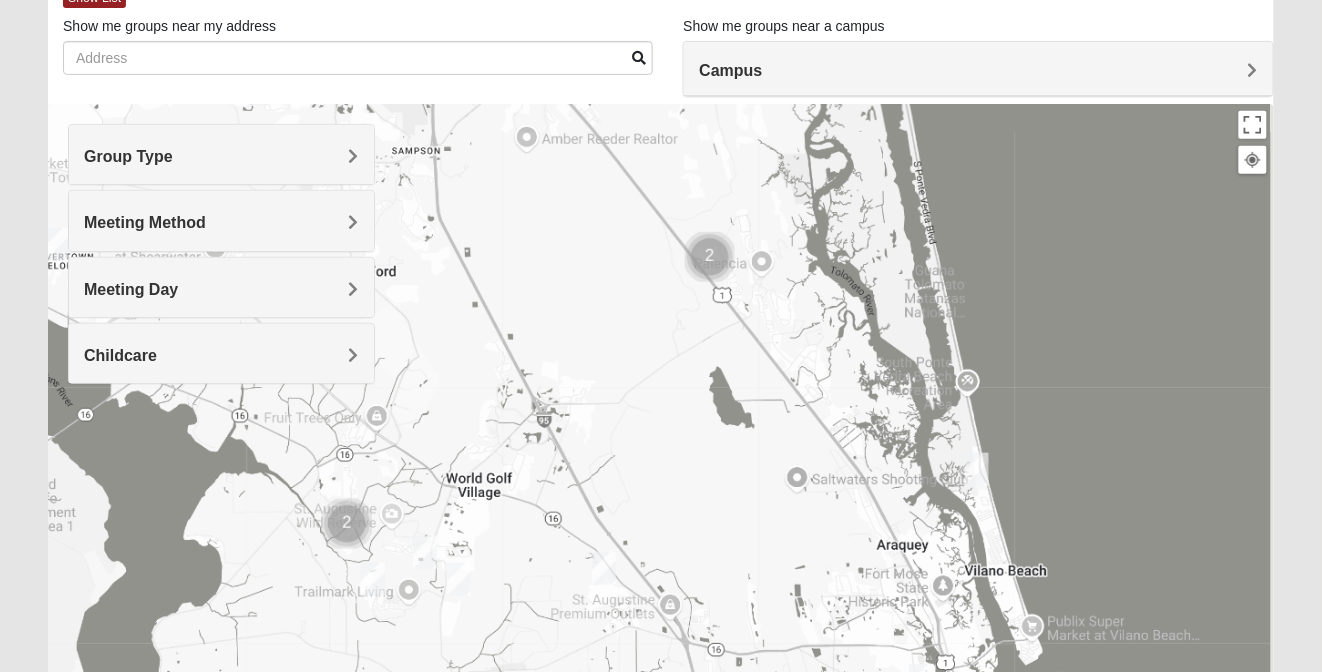 drag, startPoint x: 1046, startPoint y: 341, endPoint x: 773, endPoint y: 263, distance: 283.9243 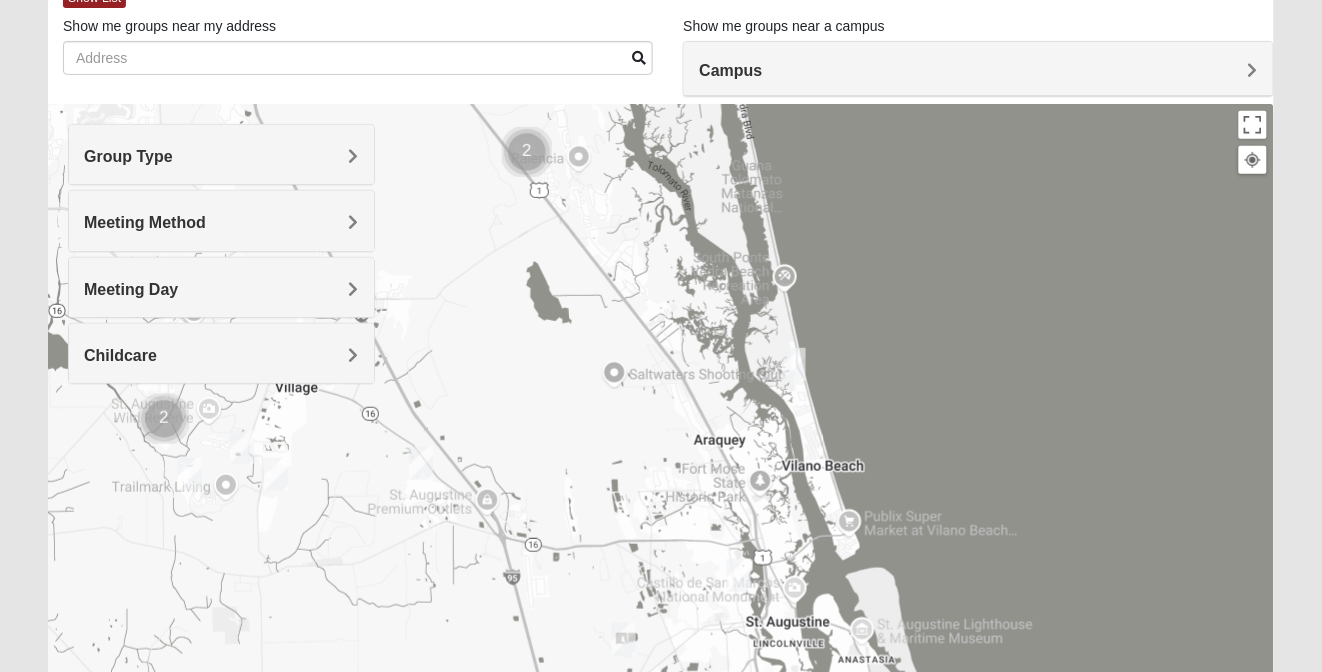 drag, startPoint x: 855, startPoint y: 422, endPoint x: 722, endPoint y: 370, distance: 142.80406 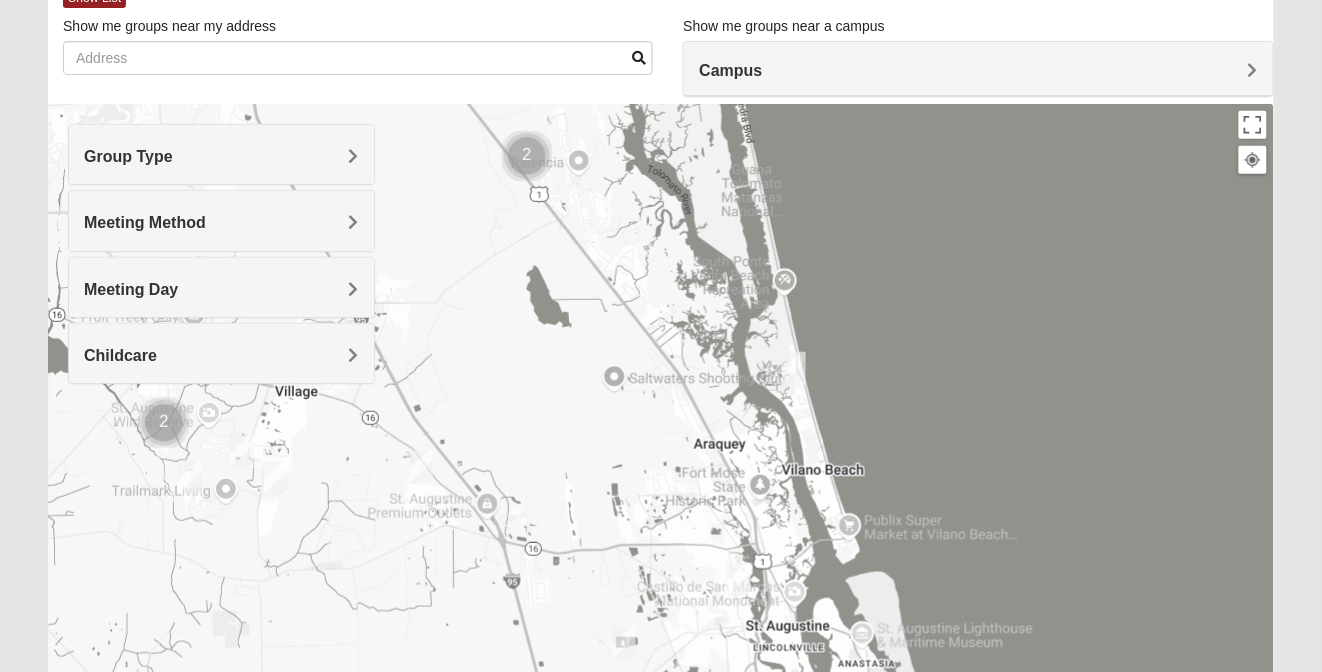 drag, startPoint x: 546, startPoint y: 300, endPoint x: 667, endPoint y: 391, distance: 151.40013 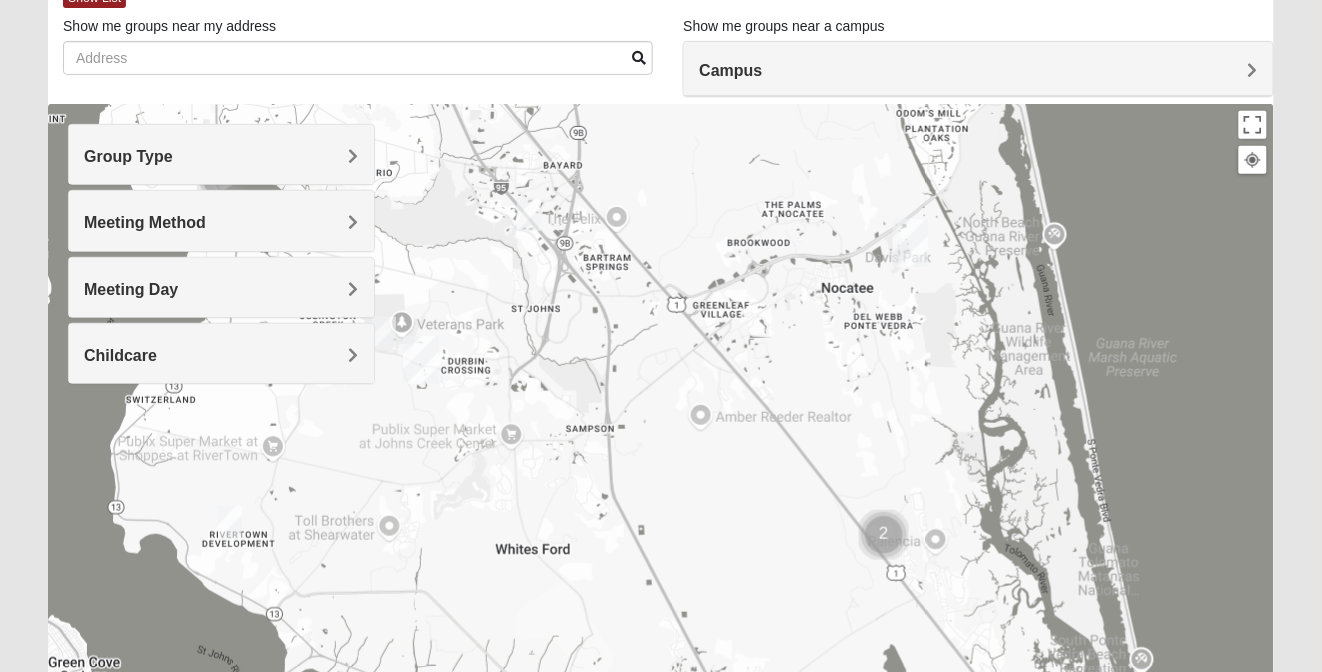 drag, startPoint x: 721, startPoint y: 255, endPoint x: 613, endPoint y: 275, distance: 109.83624 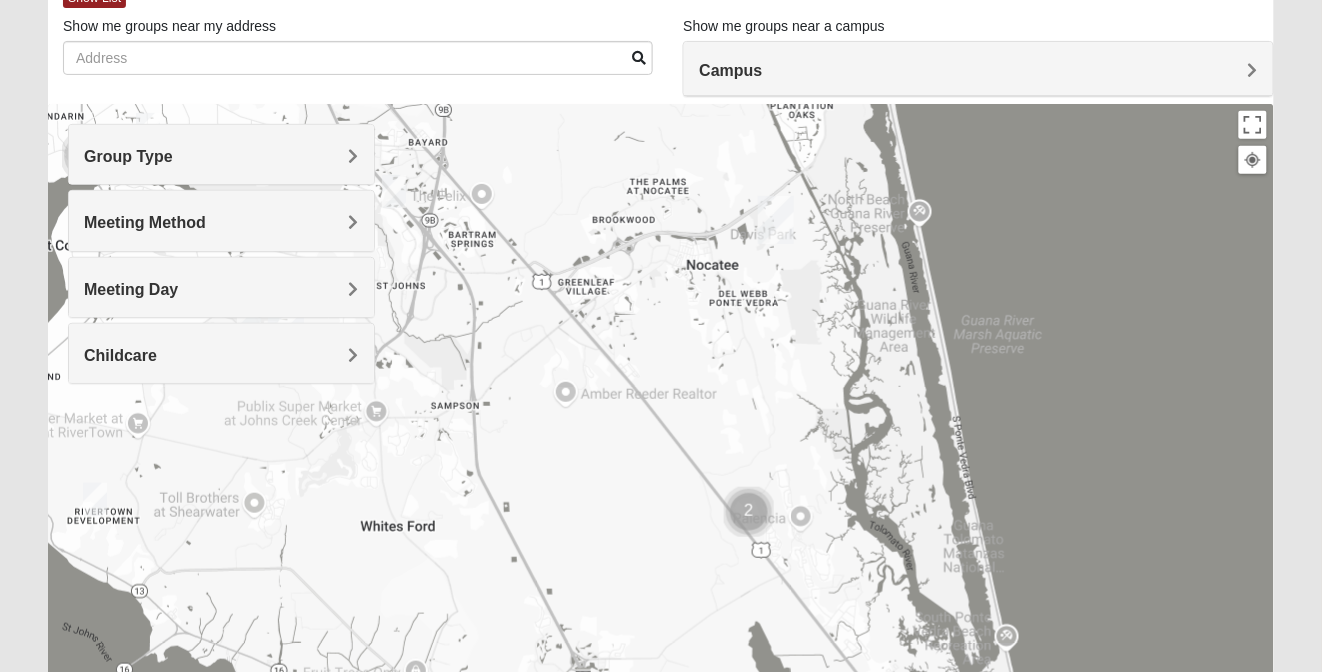 drag, startPoint x: 914, startPoint y: 443, endPoint x: 790, endPoint y: 419, distance: 126.30122 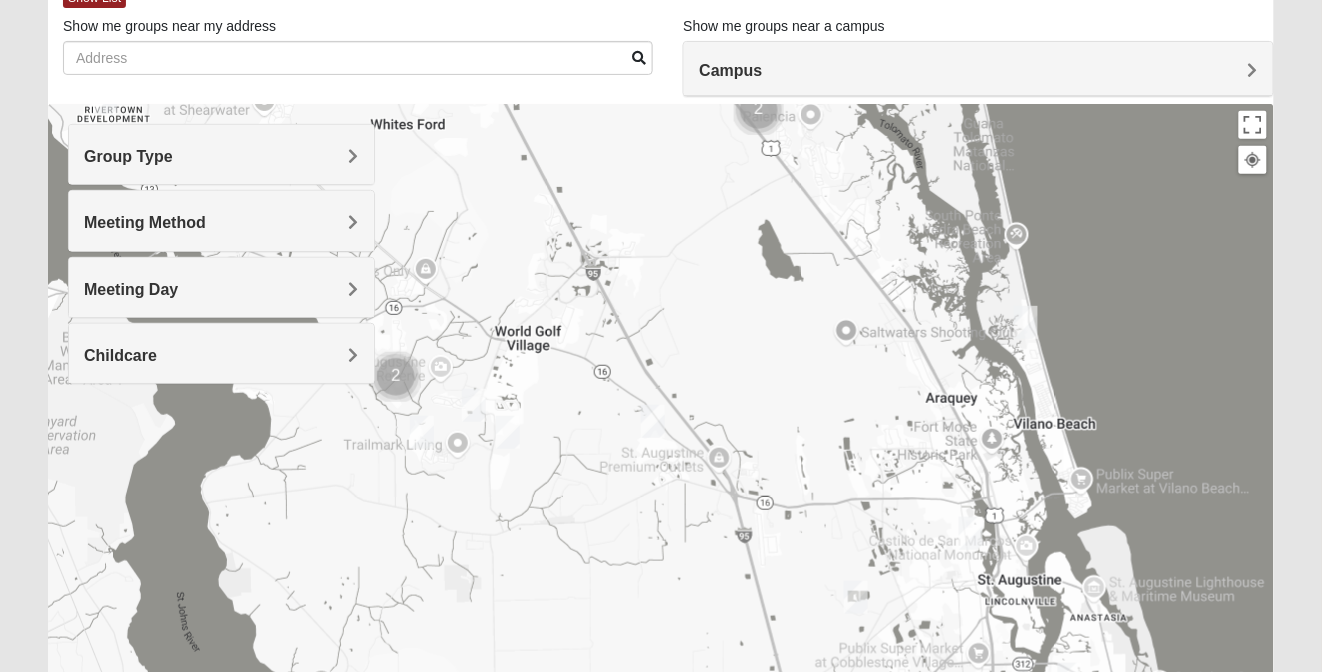 drag, startPoint x: 691, startPoint y: 496, endPoint x: 703, endPoint y: 86, distance: 410.17557 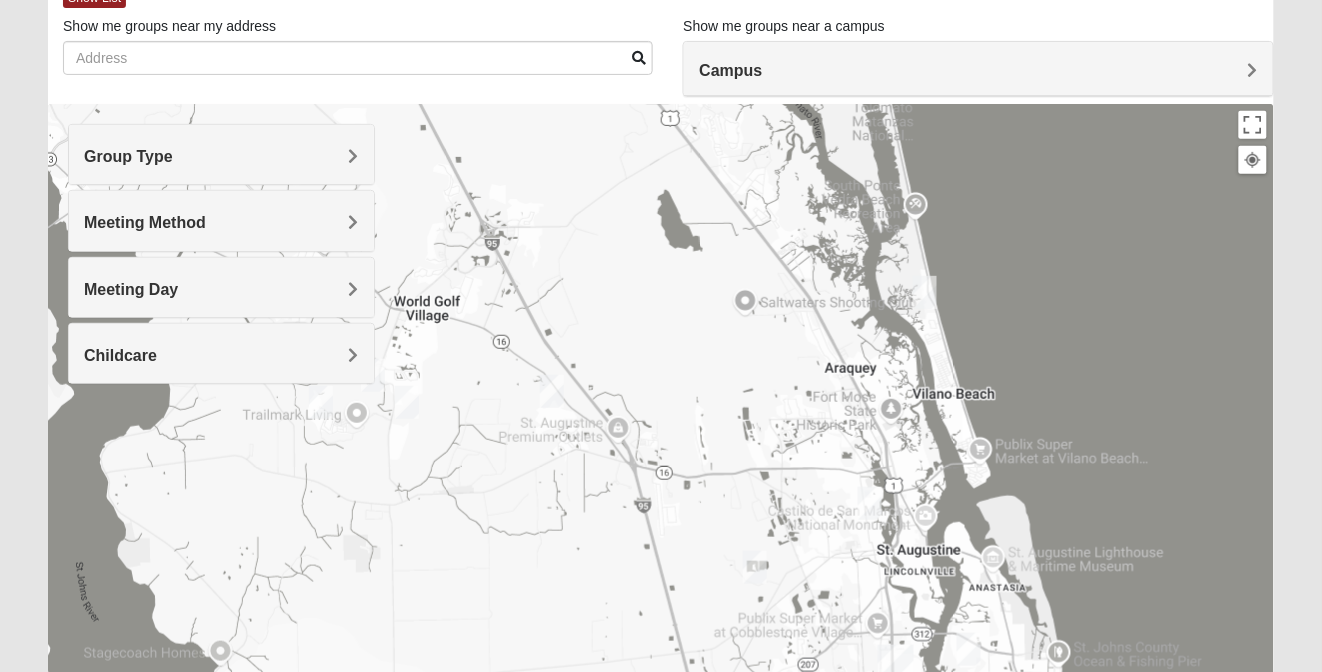drag, startPoint x: 884, startPoint y: 445, endPoint x: 774, endPoint y: 414, distance: 114.28473 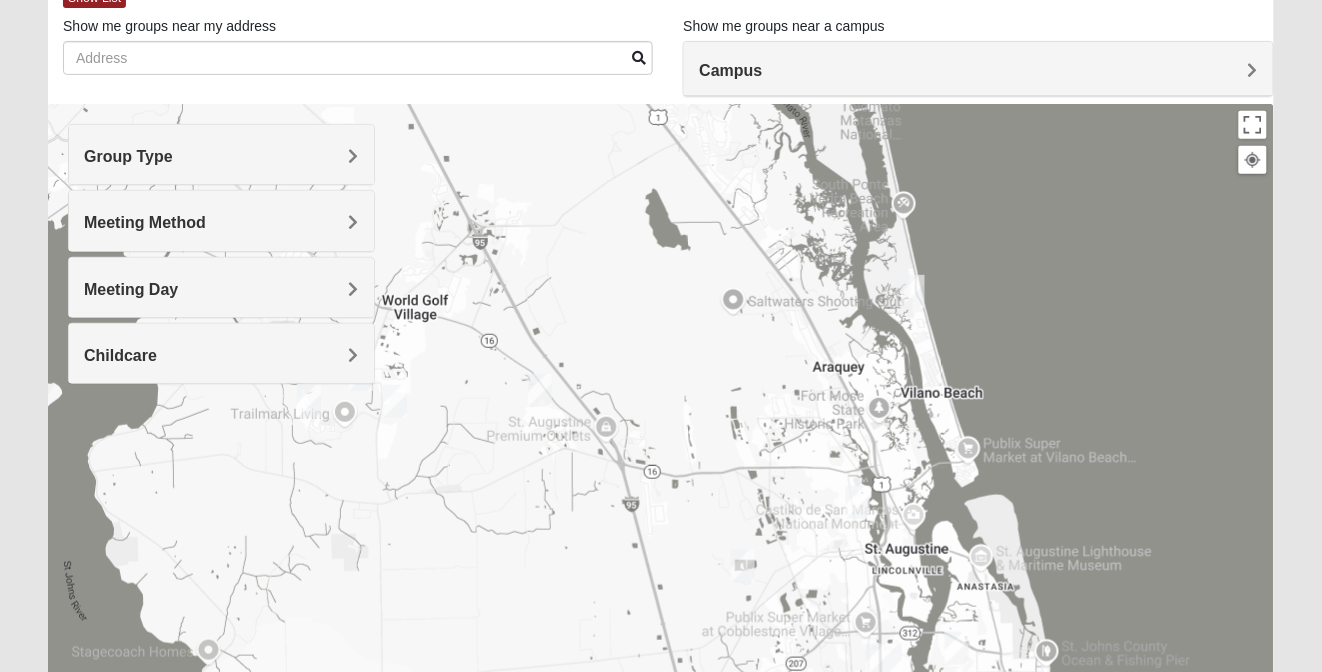 click at bounding box center (858, 502) 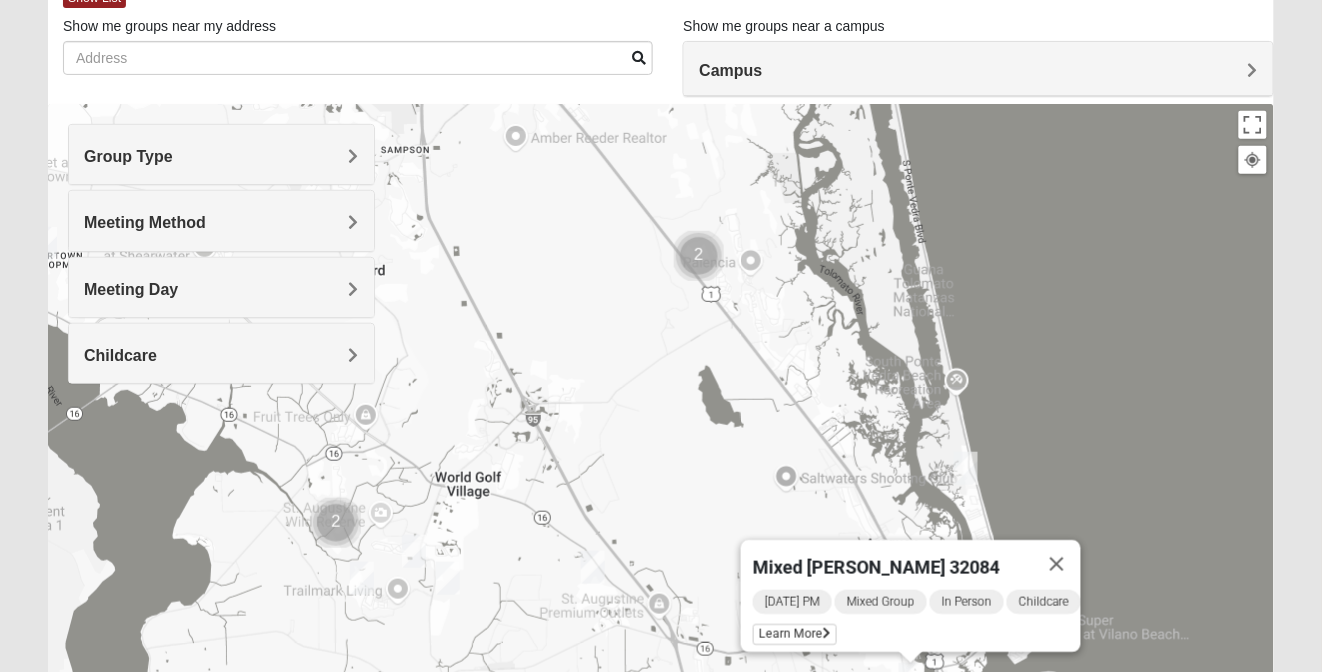 drag, startPoint x: 695, startPoint y: 314, endPoint x: 749, endPoint y: 509, distance: 202.33882 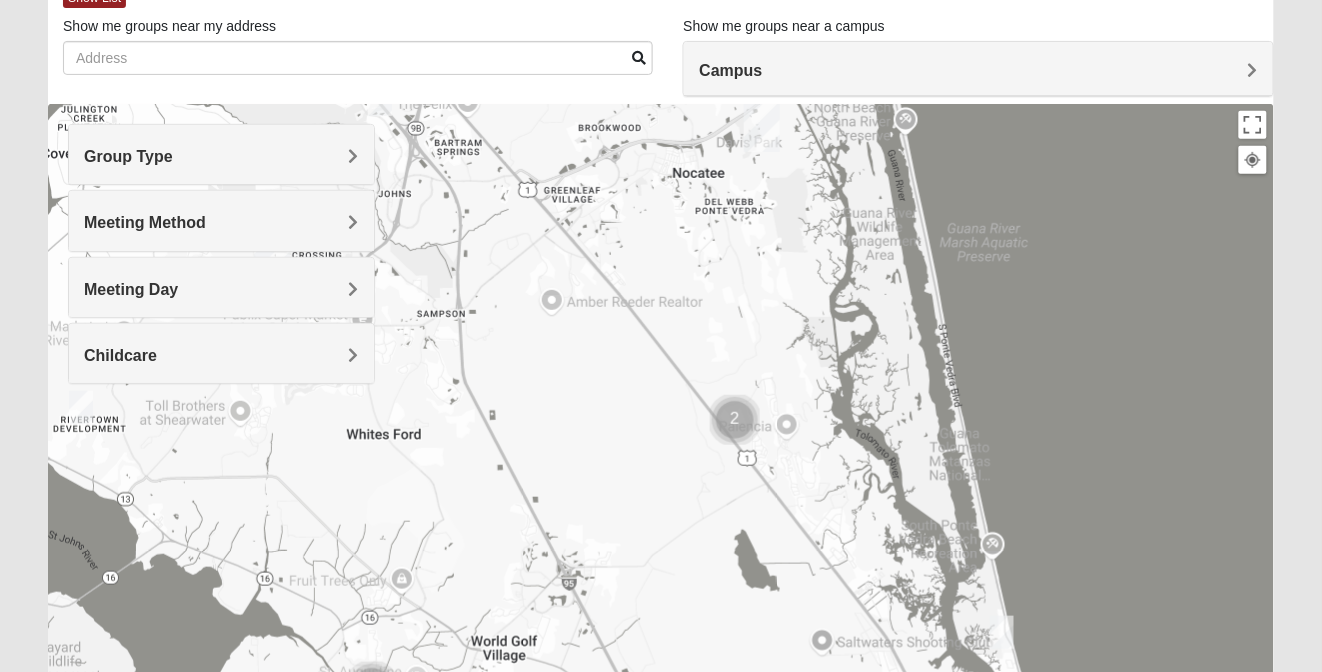 drag, startPoint x: 718, startPoint y: 343, endPoint x: 718, endPoint y: 512, distance: 169 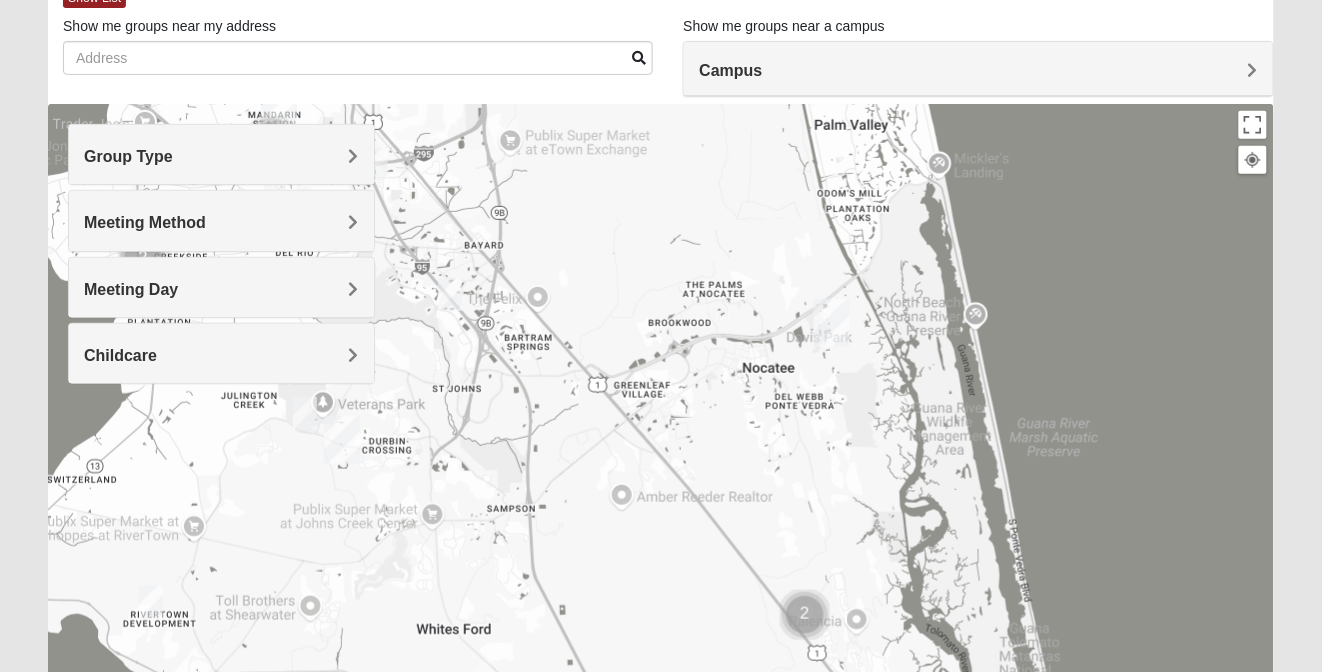 drag, startPoint x: 664, startPoint y: 473, endPoint x: 801, endPoint y: 466, distance: 137.17871 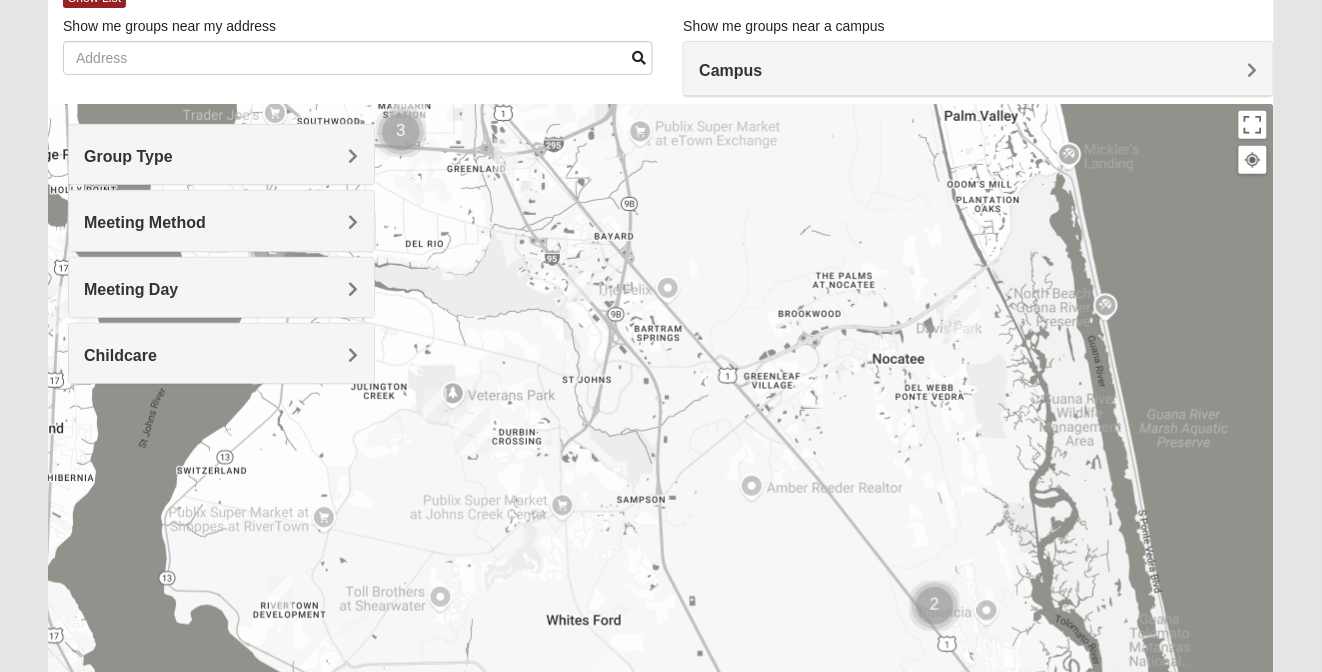 click at bounding box center [580, 285] 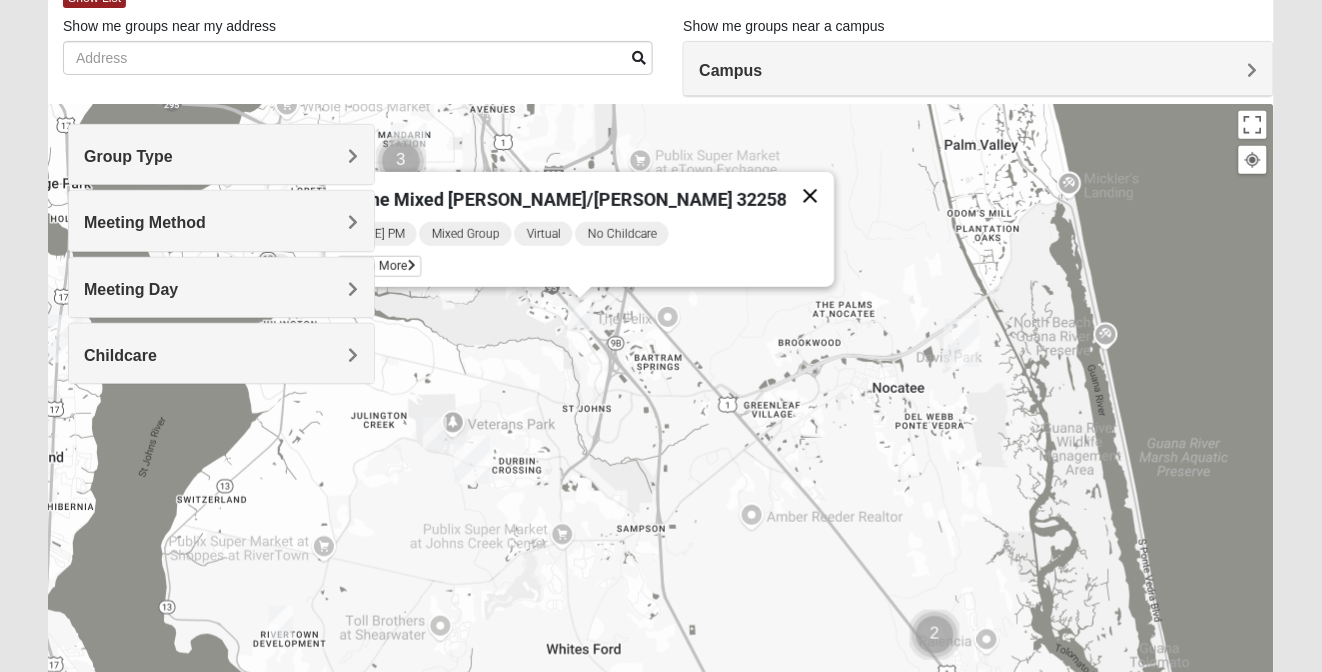click at bounding box center [810, 196] 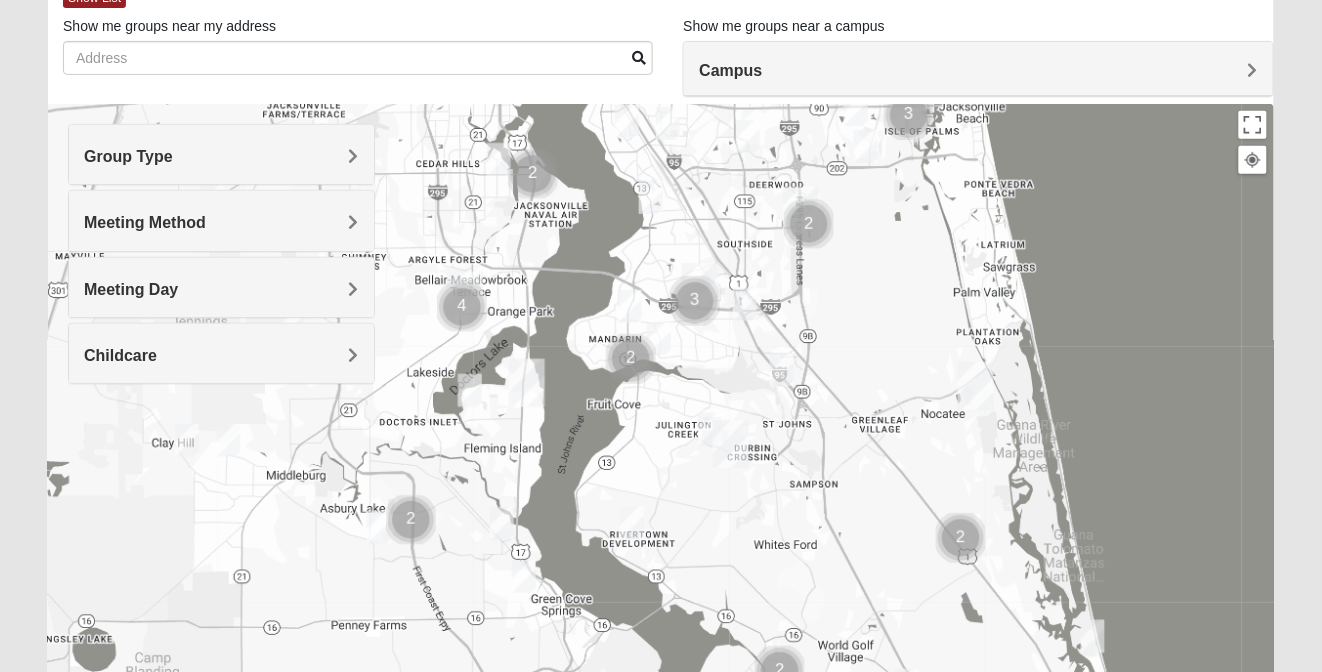 drag, startPoint x: 707, startPoint y: 332, endPoint x: 828, endPoint y: 372, distance: 127.440186 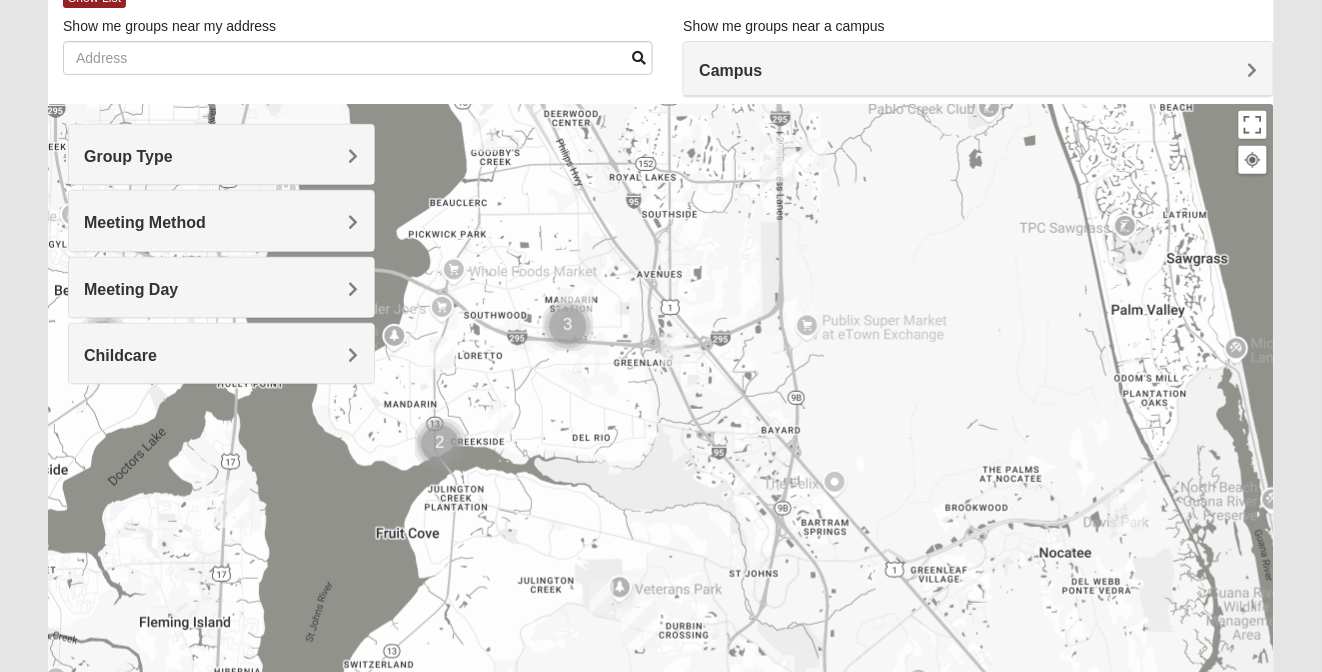 drag, startPoint x: 761, startPoint y: 262, endPoint x: 774, endPoint y: 386, distance: 124.67959 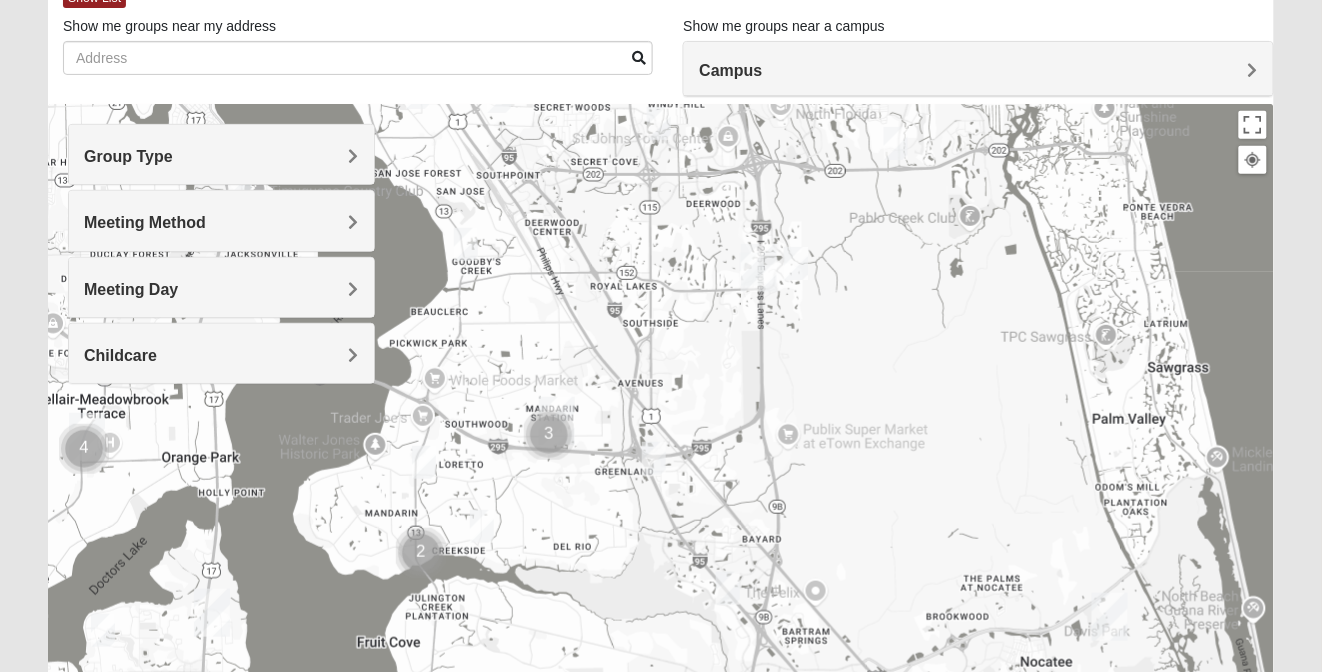 drag, startPoint x: 741, startPoint y: 275, endPoint x: 694, endPoint y: 359, distance: 96.25487 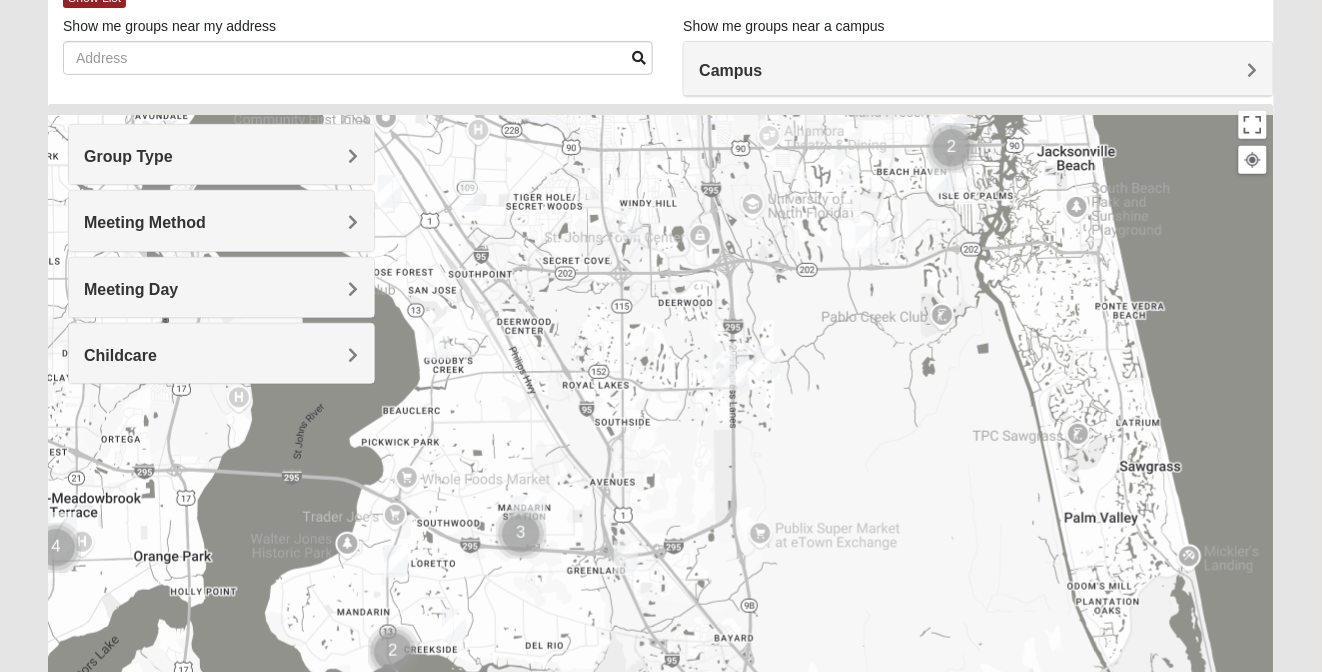 drag, startPoint x: 668, startPoint y: 183, endPoint x: 668, endPoint y: 331, distance: 148 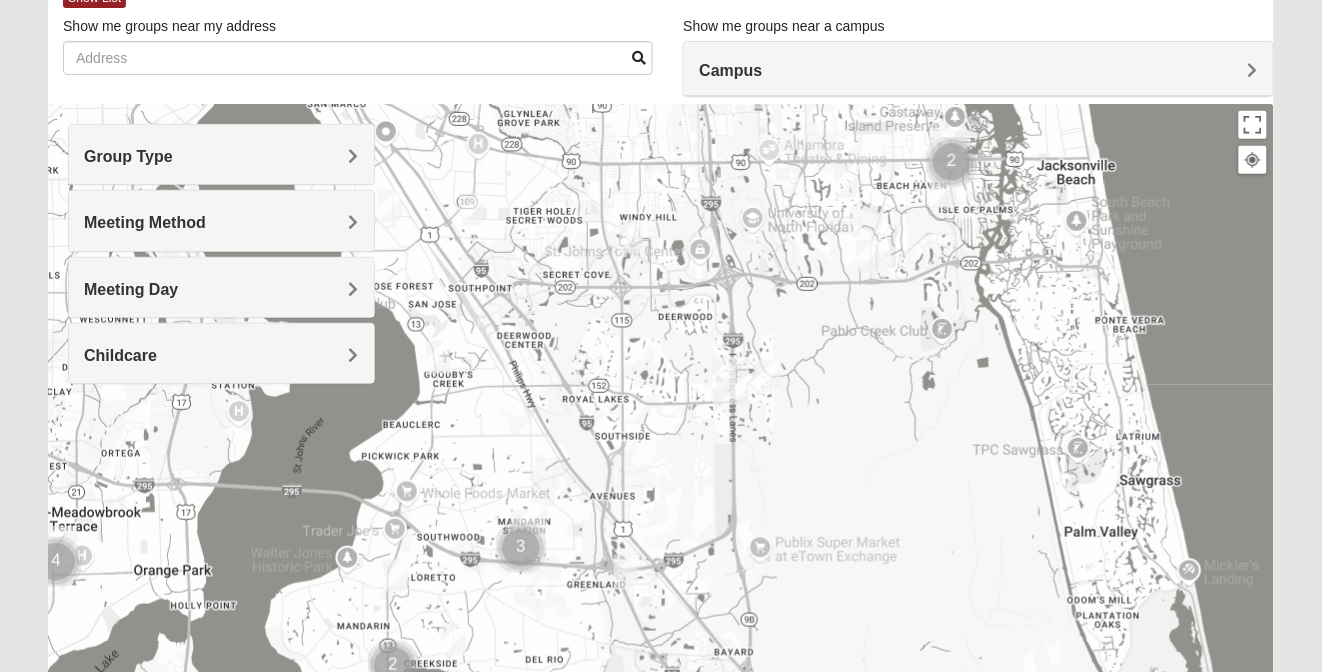 click at bounding box center (631, 236) 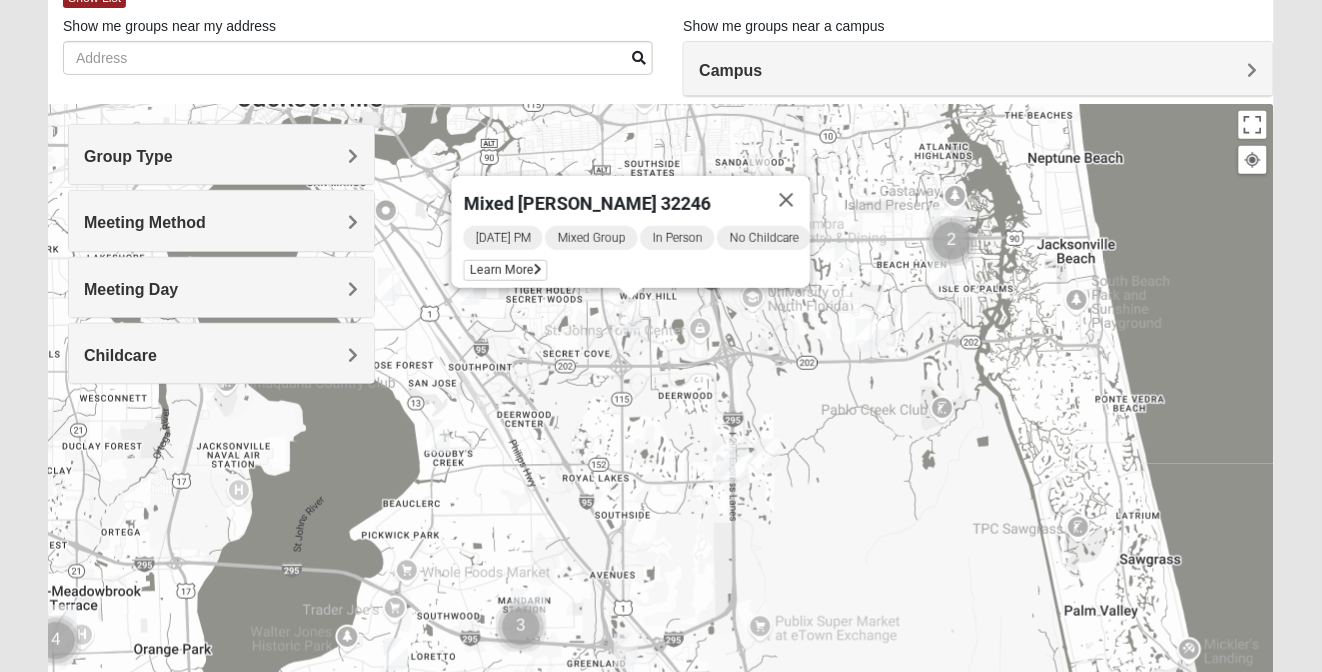 click at bounding box center (768, 455) 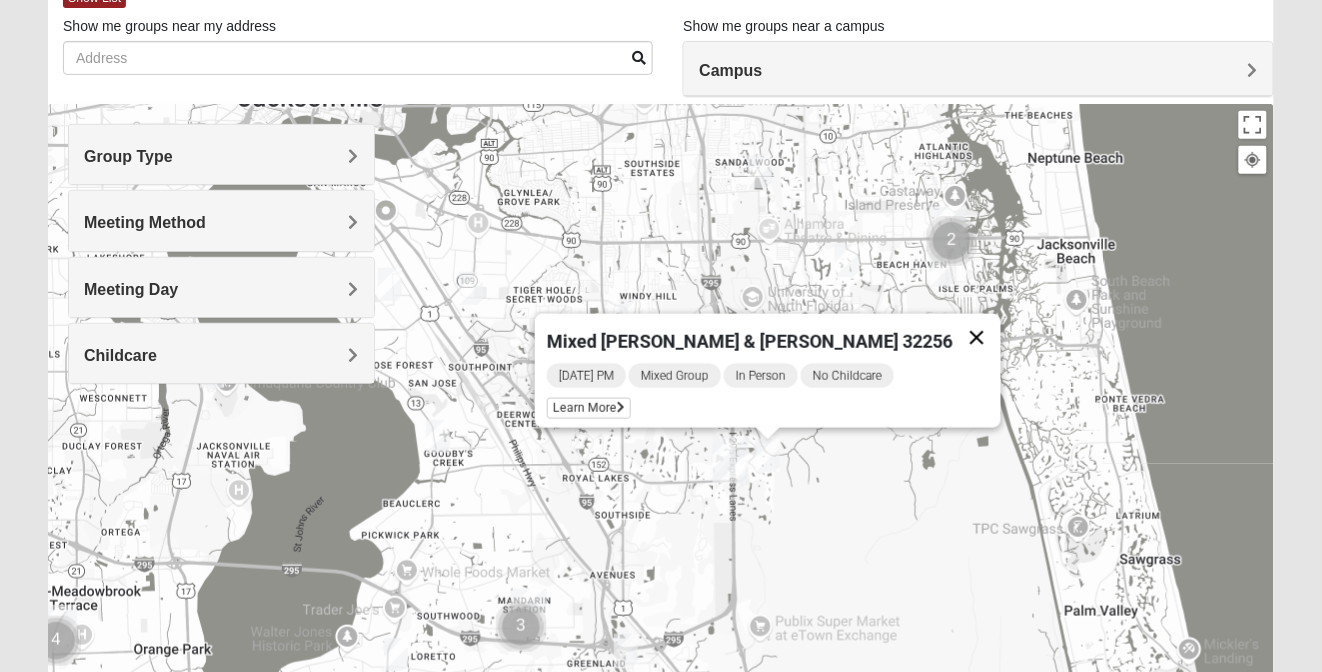 click at bounding box center (977, 338) 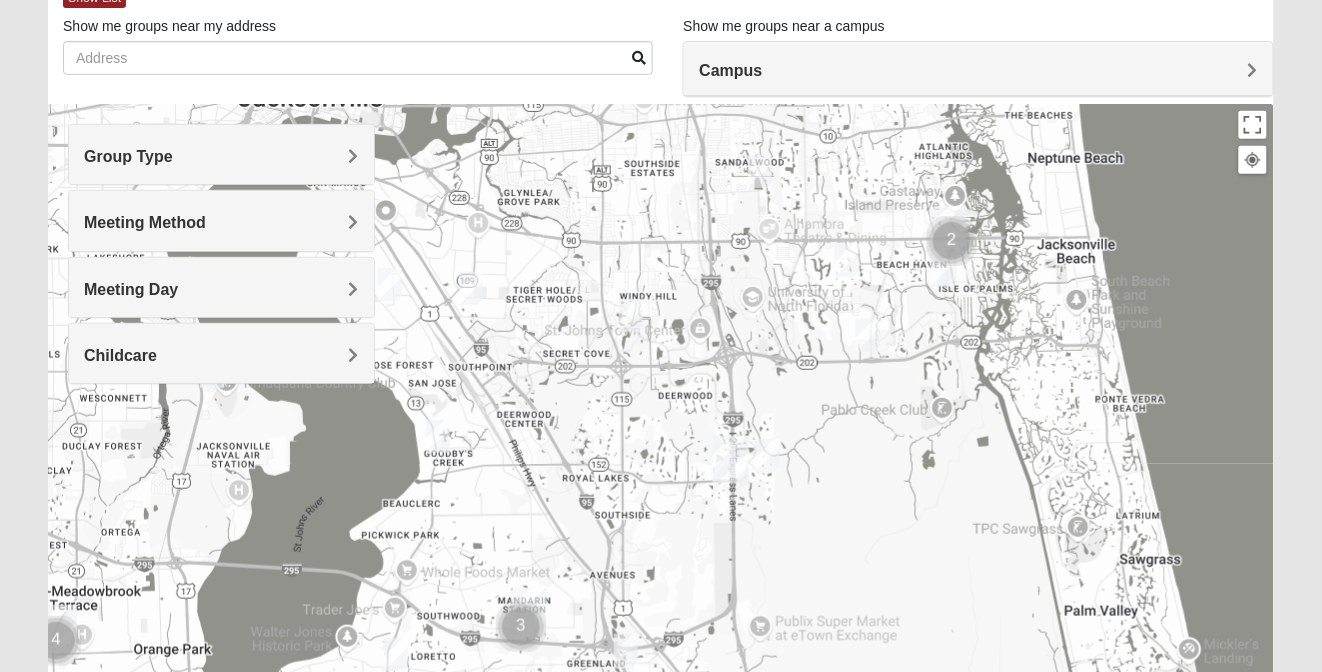 click at bounding box center (731, 460) 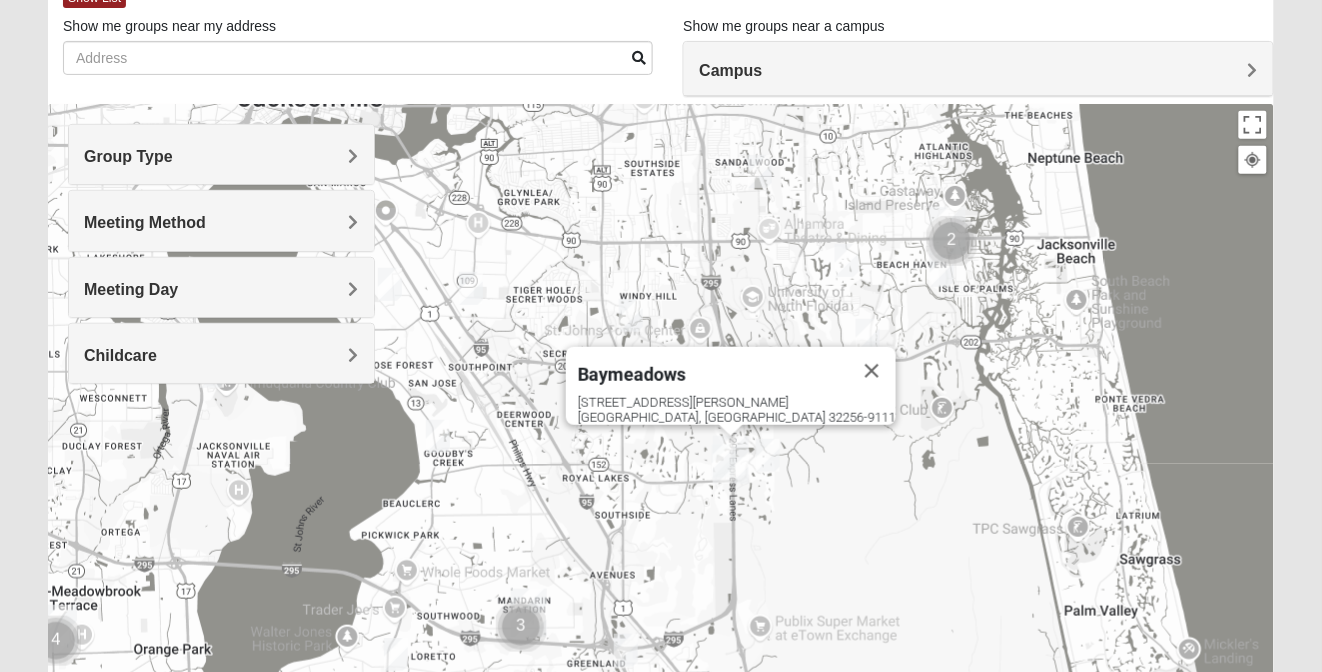 click on "Baymeadows [STREET_ADDRESS][PERSON_NAME]" at bounding box center [661, 504] 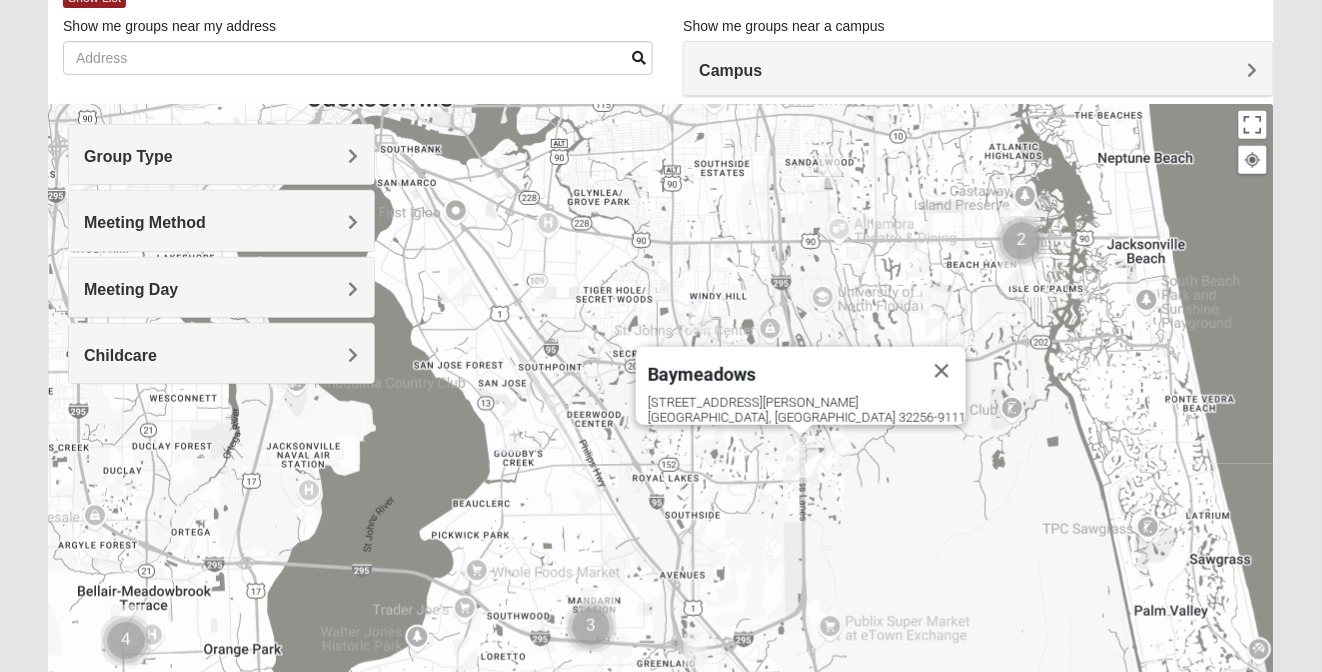 drag, startPoint x: 676, startPoint y: 451, endPoint x: 722, endPoint y: 451, distance: 46 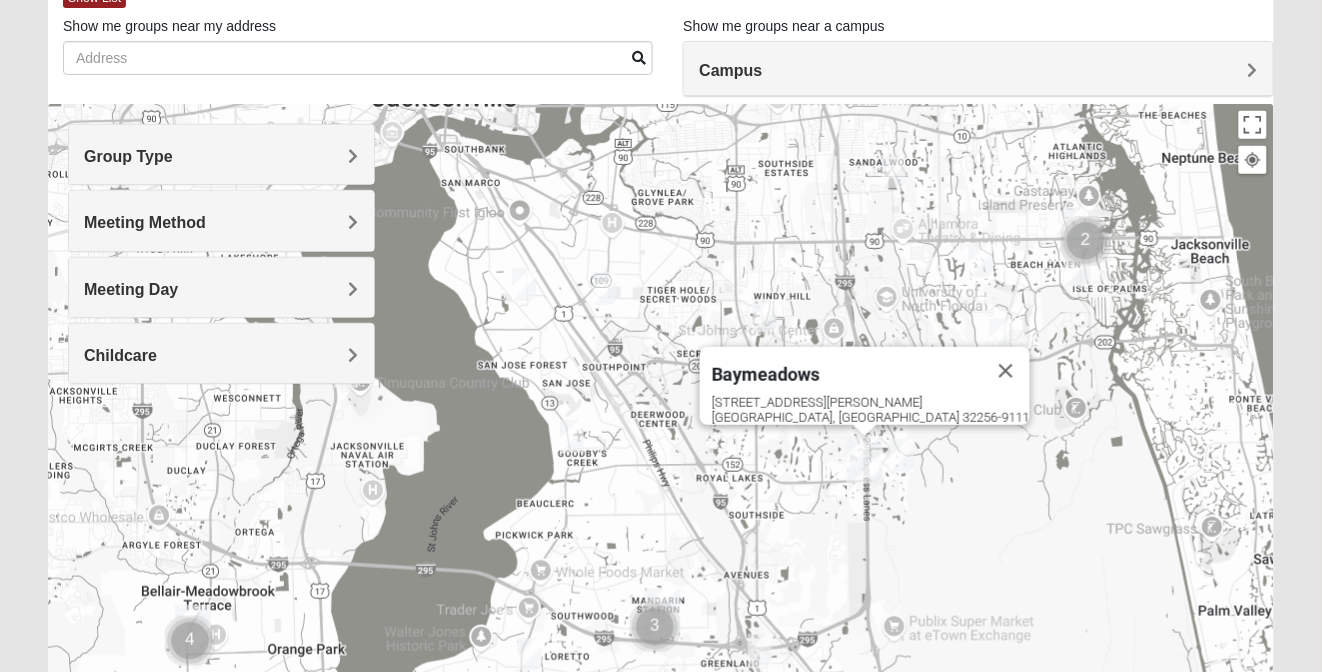 click at bounding box center [605, 288] 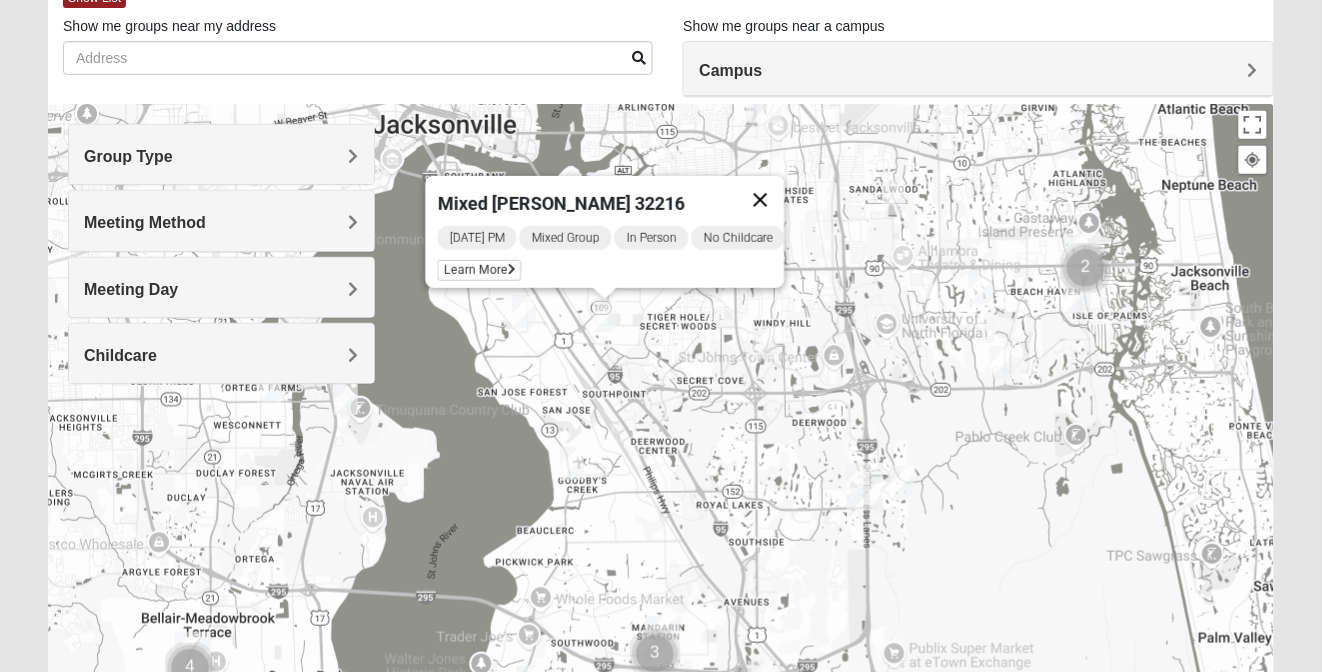 click at bounding box center [760, 200] 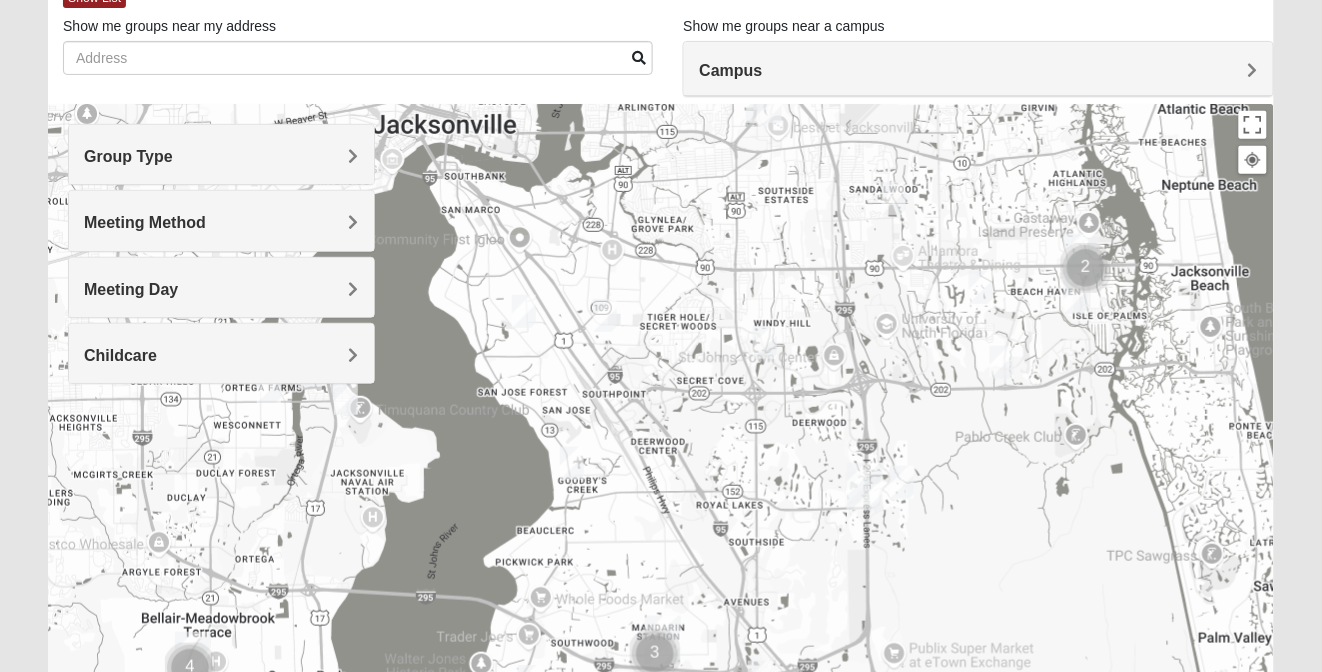 click at bounding box center [572, 463] 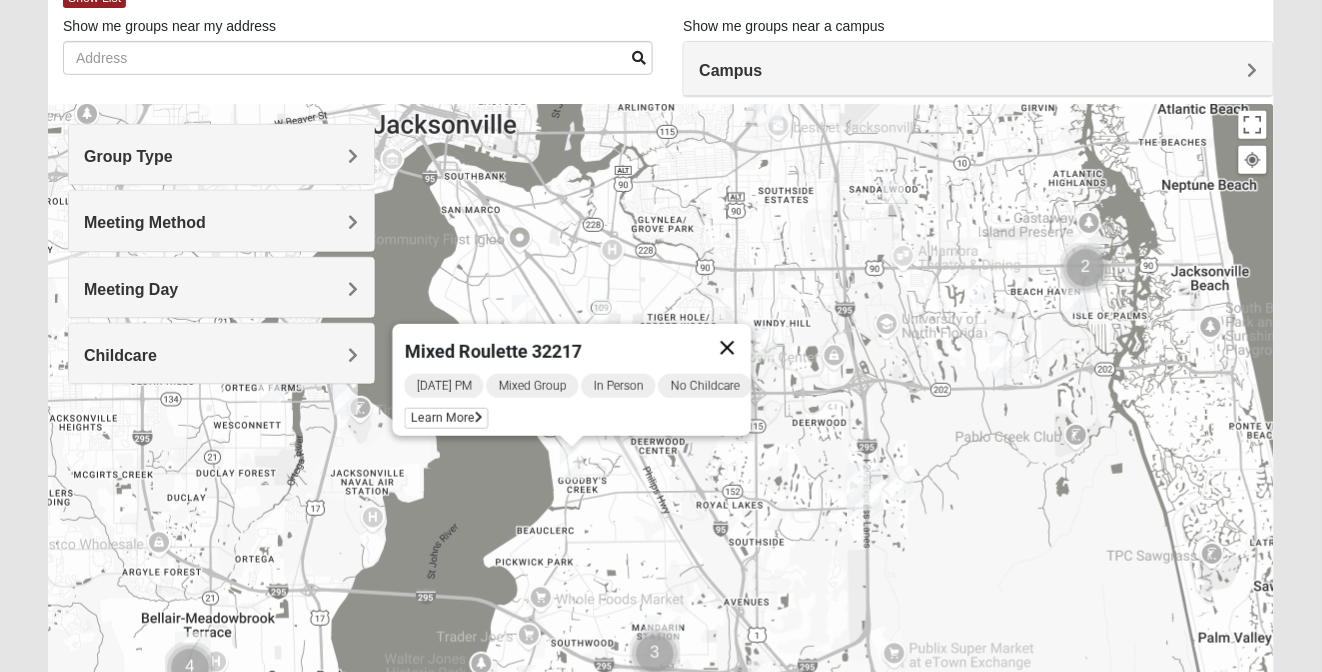 click at bounding box center [727, 348] 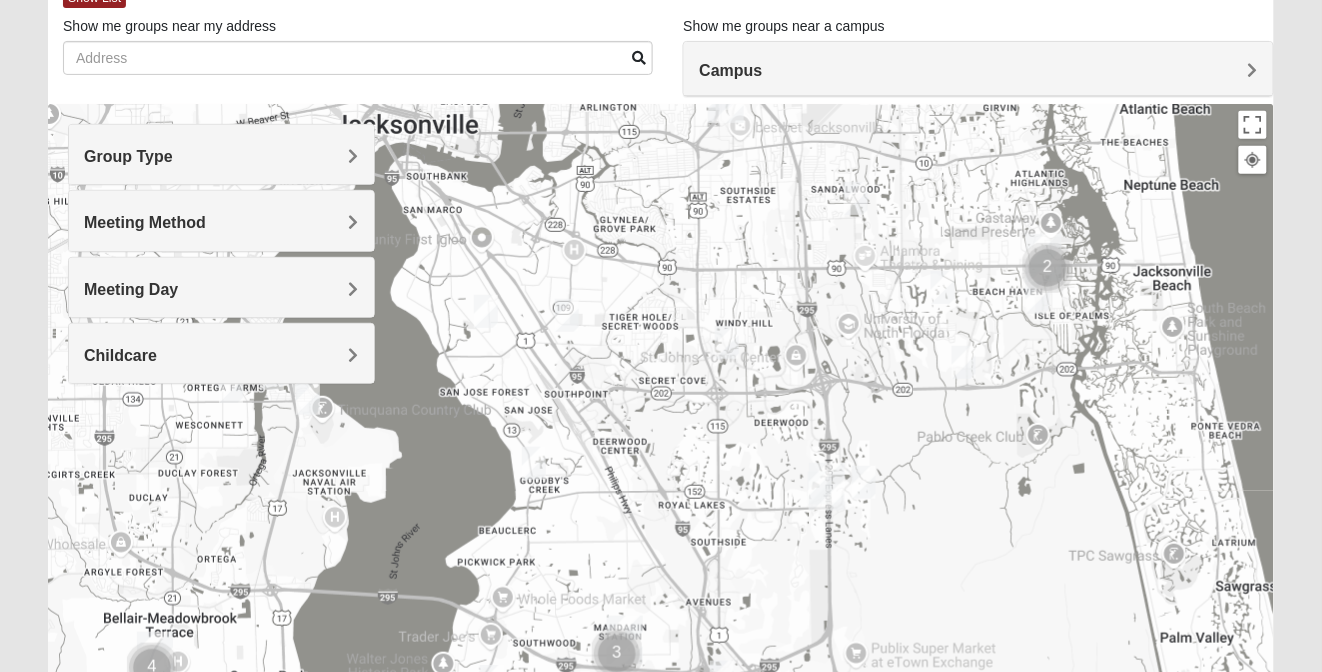 drag, startPoint x: 847, startPoint y: 362, endPoint x: 805, endPoint y: 362, distance: 42 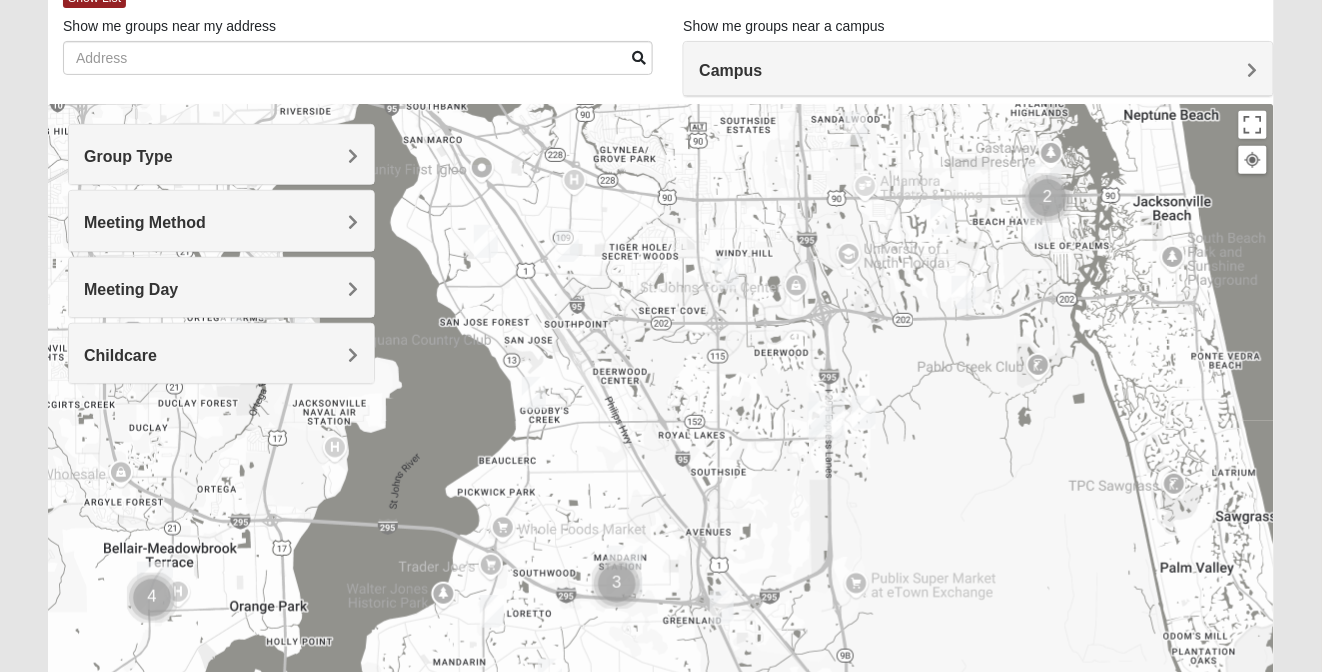 drag, startPoint x: 860, startPoint y: 351, endPoint x: 859, endPoint y: 264, distance: 87.005745 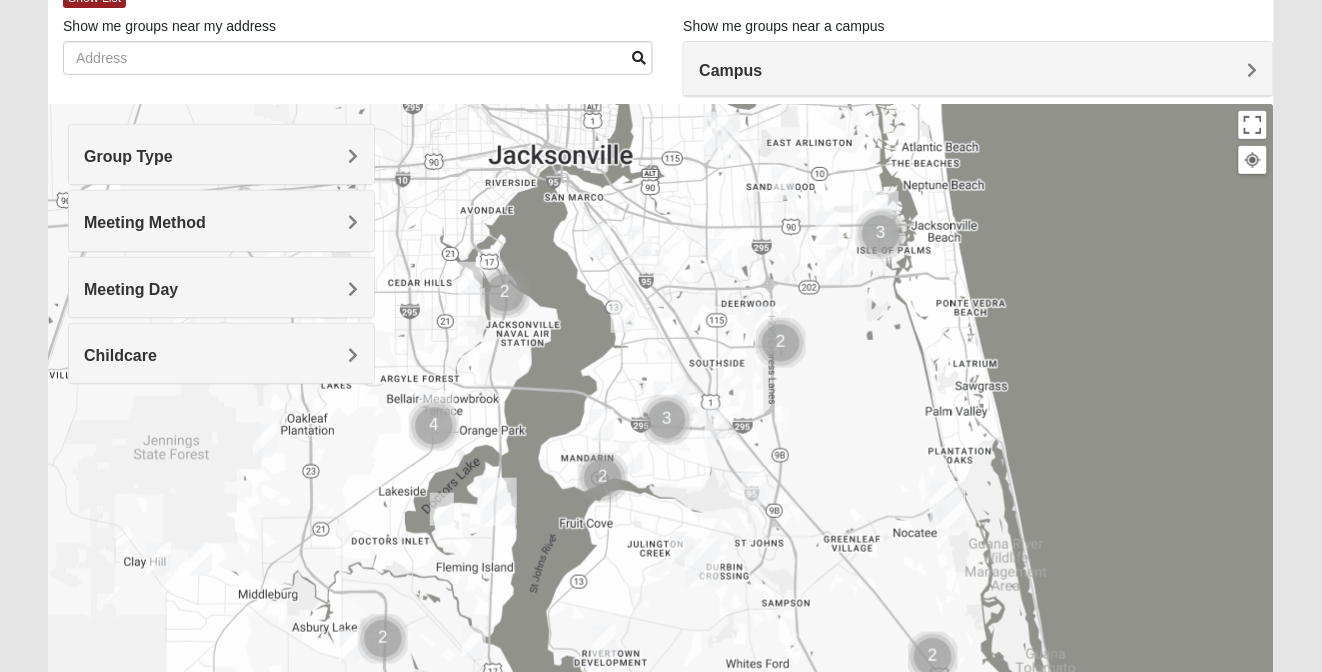 drag, startPoint x: 959, startPoint y: 394, endPoint x: 867, endPoint y: 405, distance: 92.65527 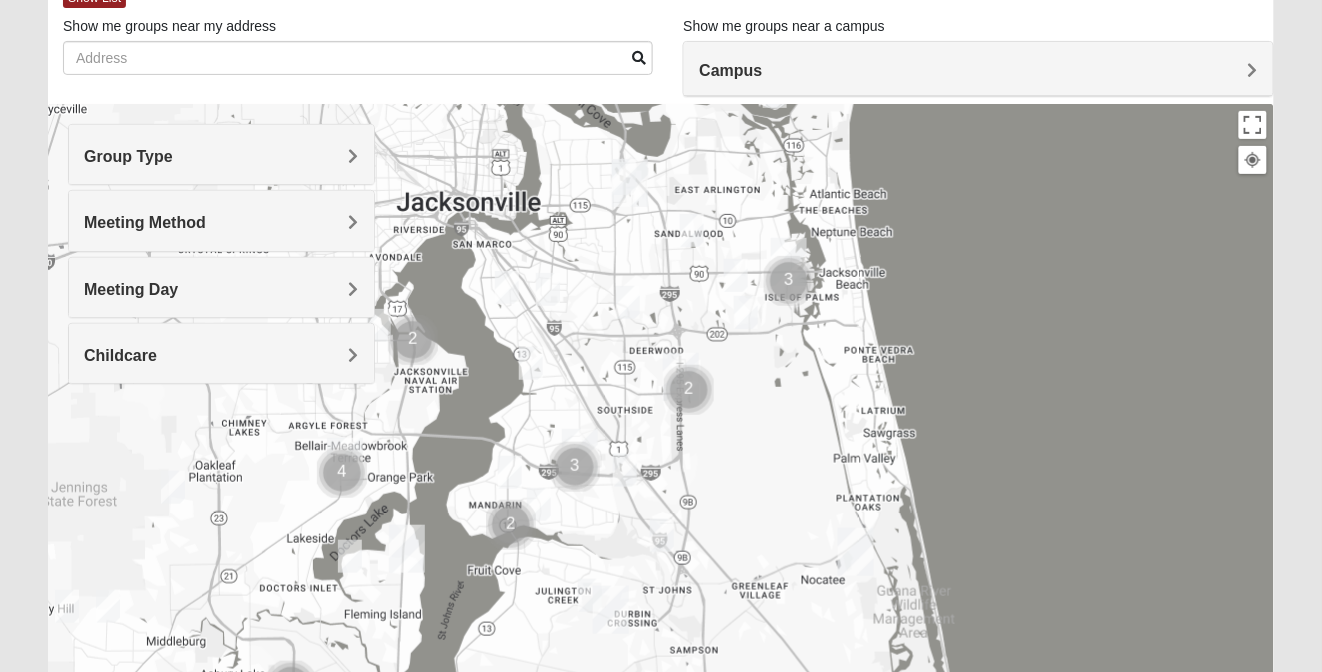 drag, startPoint x: 692, startPoint y: 396, endPoint x: 615, endPoint y: 440, distance: 88.68484 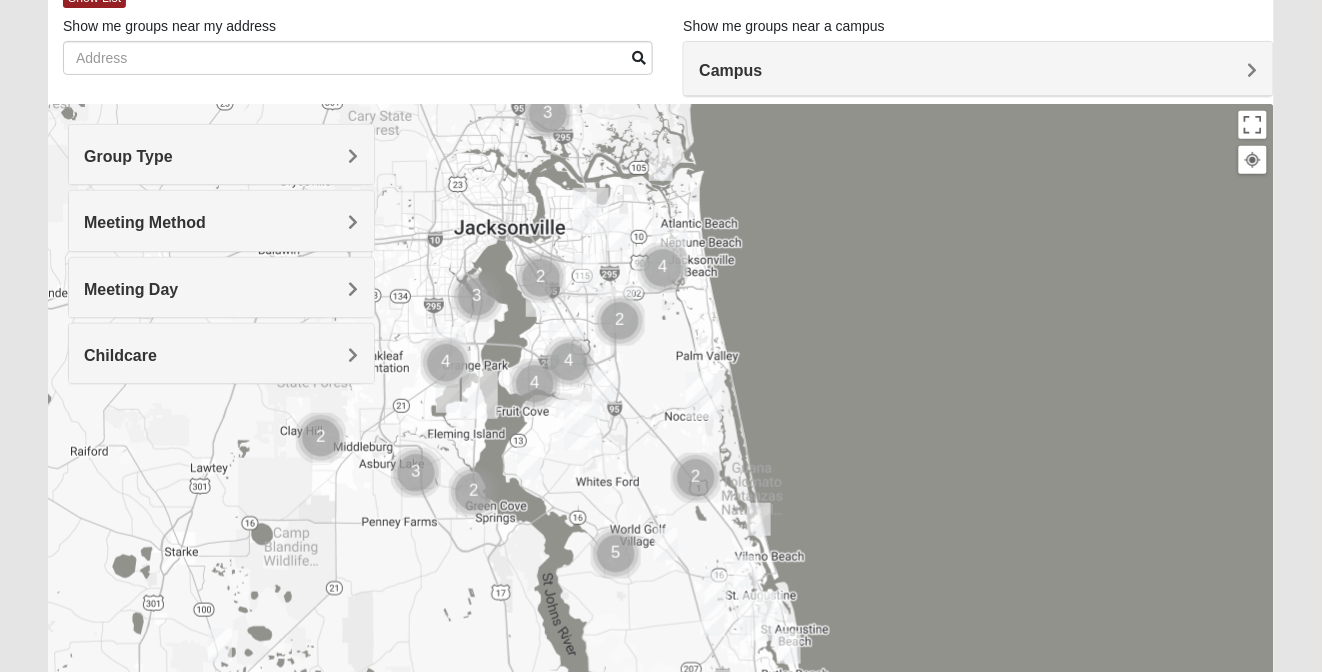 drag, startPoint x: 562, startPoint y: 322, endPoint x: 556, endPoint y: 290, distance: 32.55764 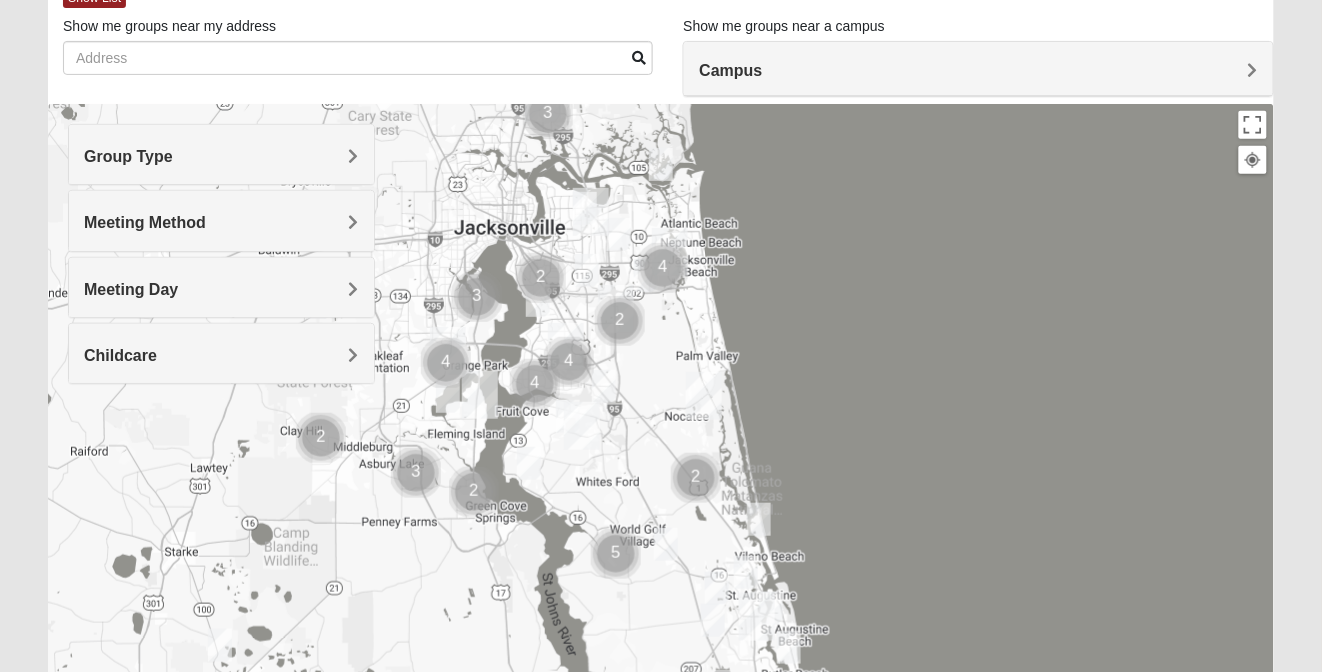 drag, startPoint x: 593, startPoint y: 279, endPoint x: 593, endPoint y: 320, distance: 41 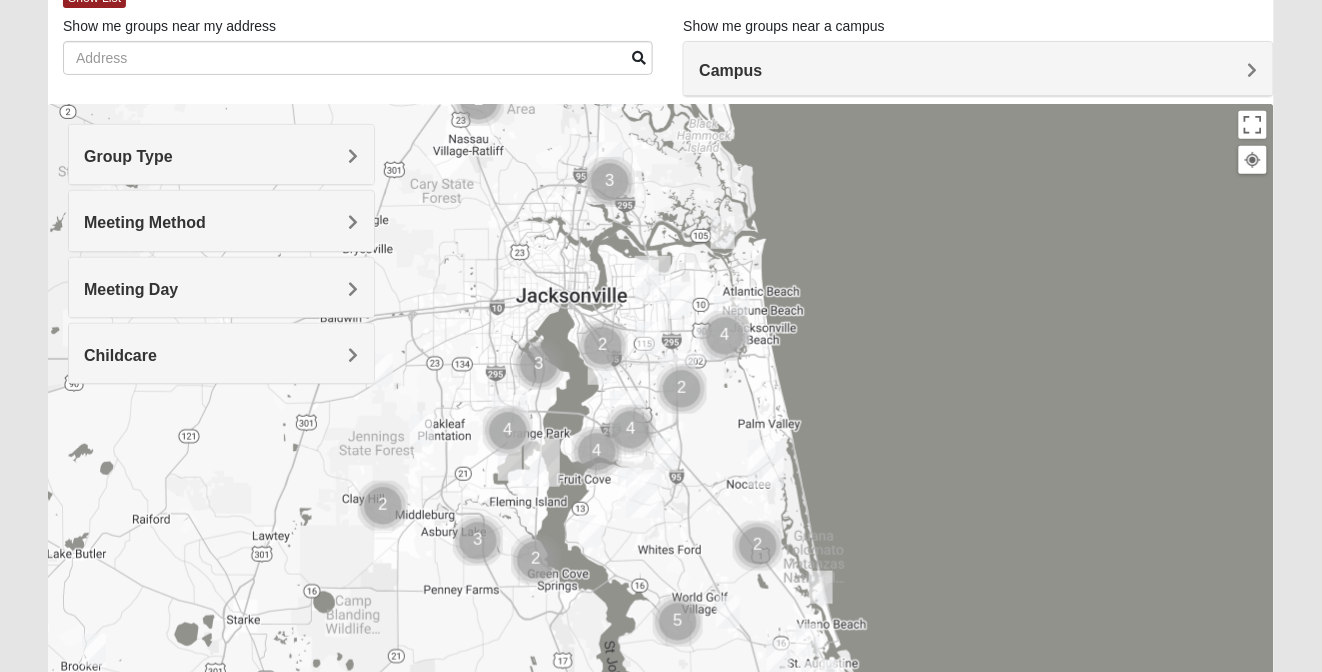 drag, startPoint x: 575, startPoint y: 284, endPoint x: 647, endPoint y: 272, distance: 72.99315 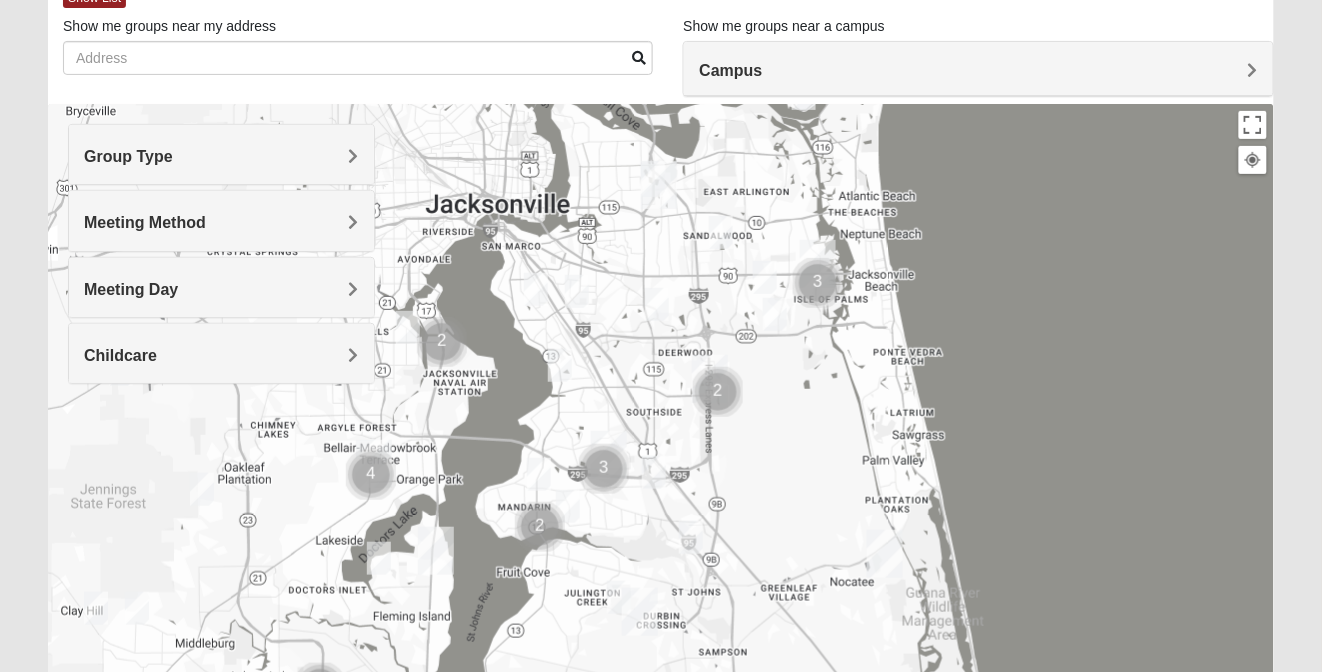 drag, startPoint x: 710, startPoint y: 295, endPoint x: 695, endPoint y: 218, distance: 78.44743 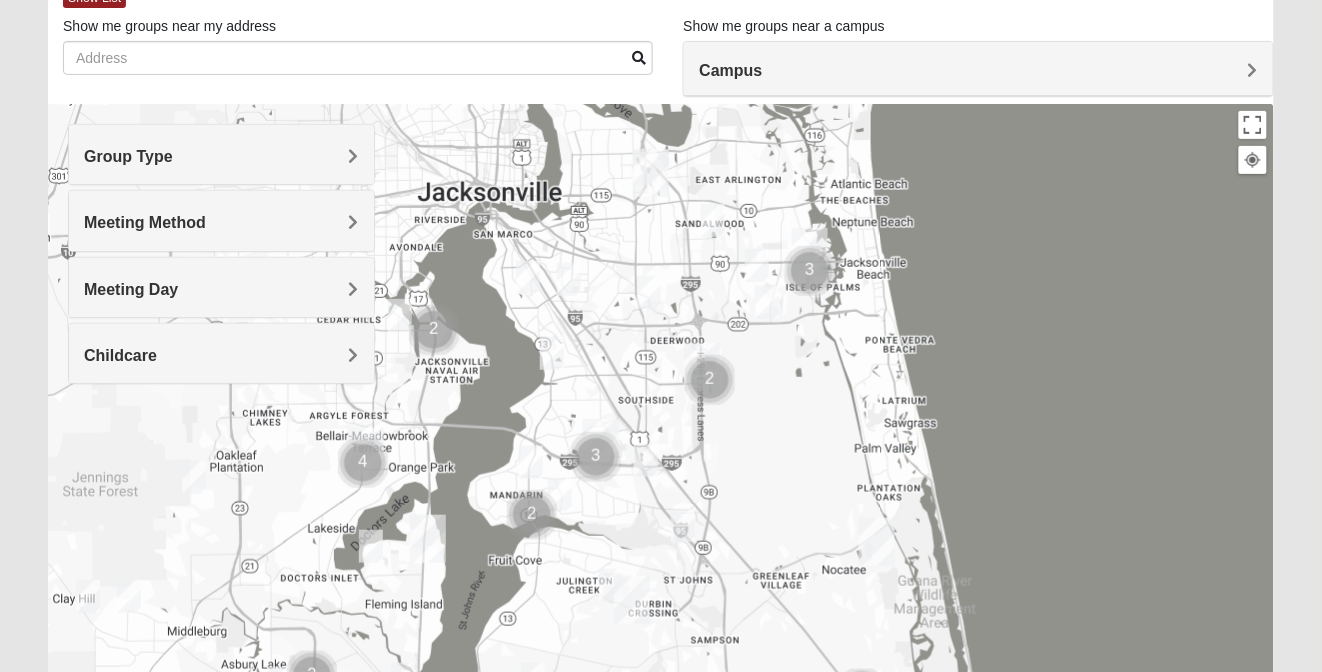click at bounding box center (713, 220) 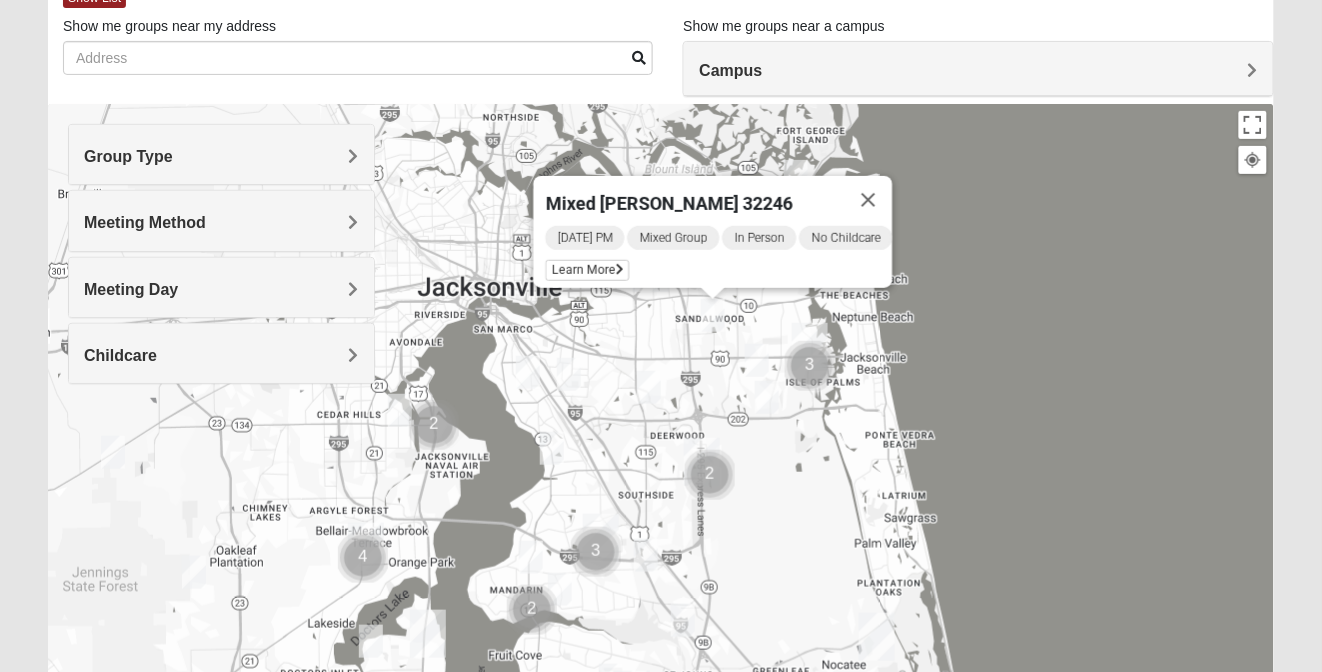 click at bounding box center [649, 387] 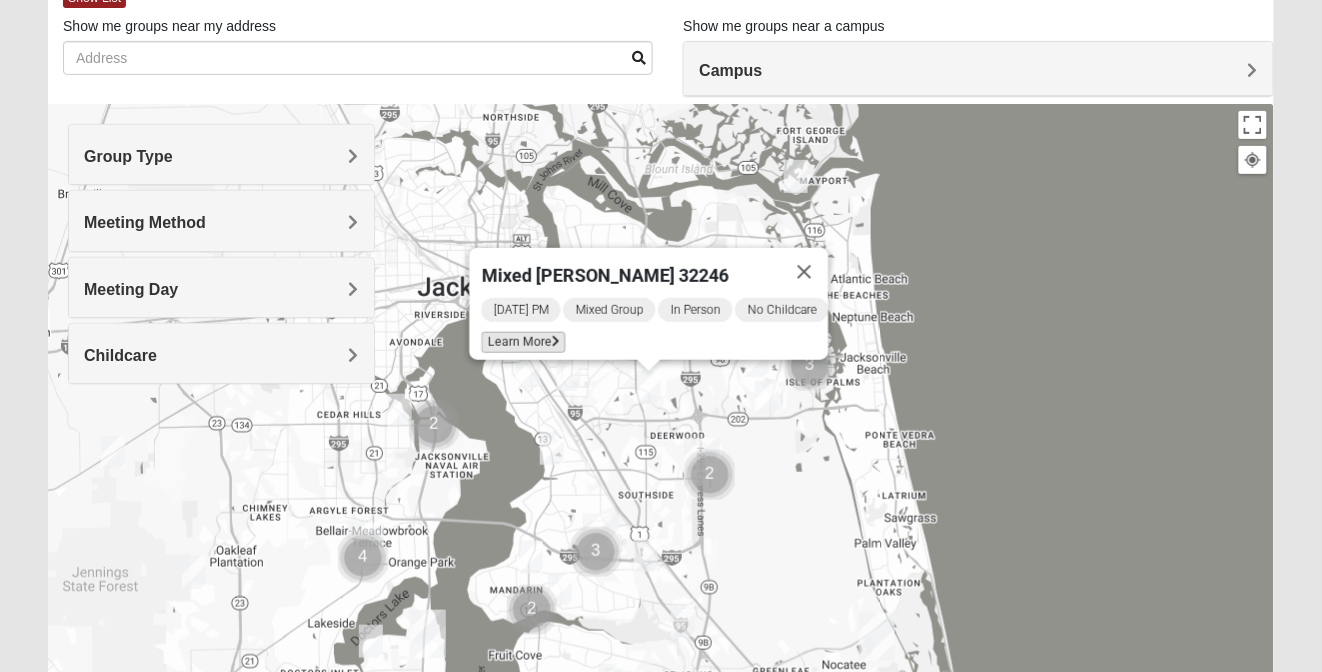 click on "Learn More" at bounding box center [523, 342] 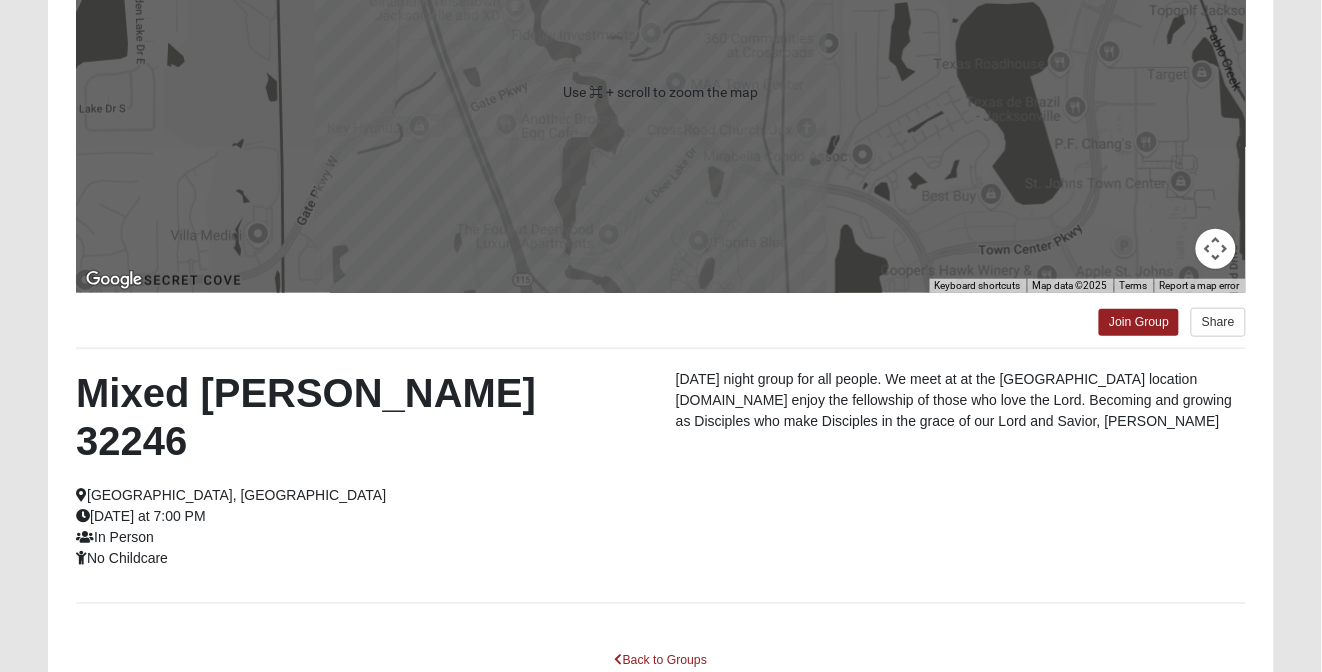 scroll, scrollTop: 328, scrollLeft: 0, axis: vertical 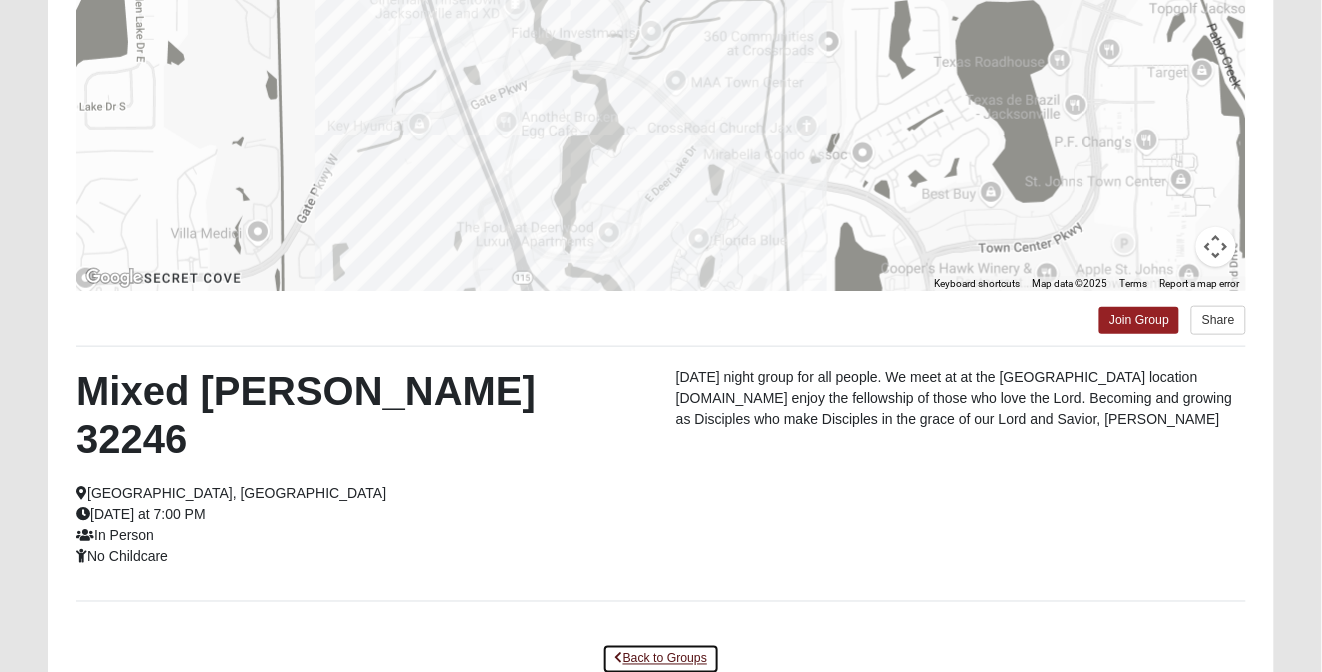 click on "Back to Groups" at bounding box center (661, 659) 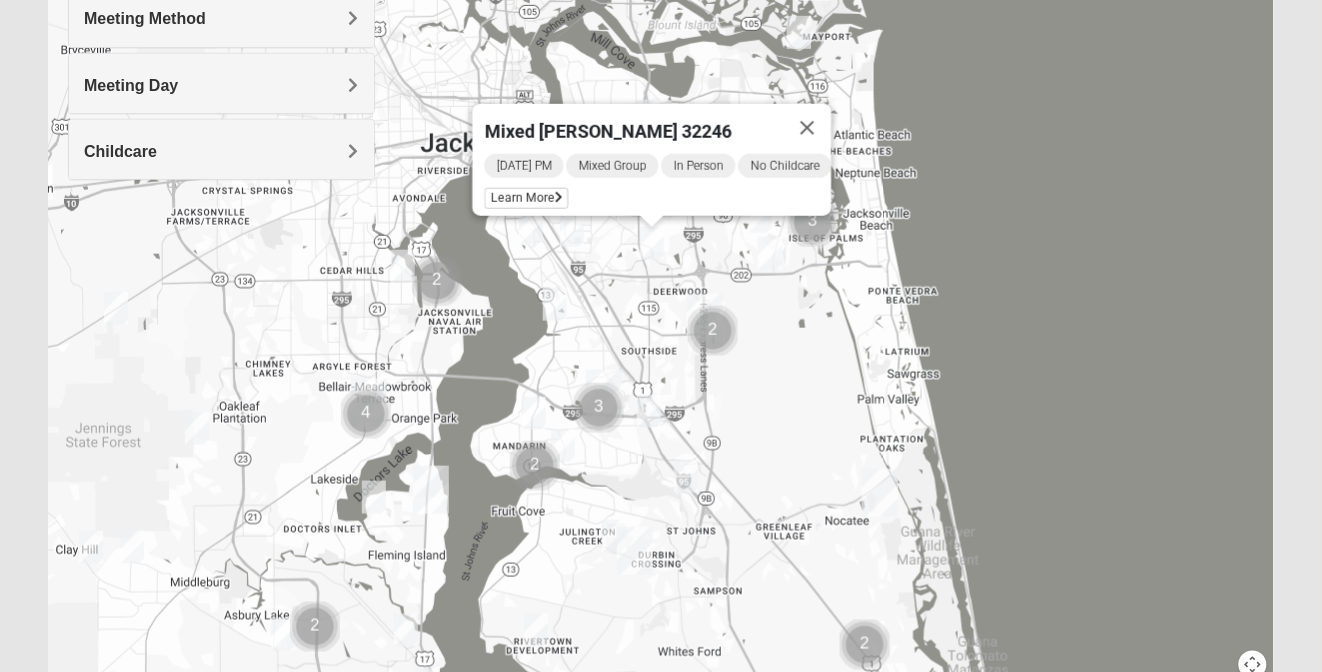 drag, startPoint x: 680, startPoint y: 261, endPoint x: 692, endPoint y: 340, distance: 79.9062 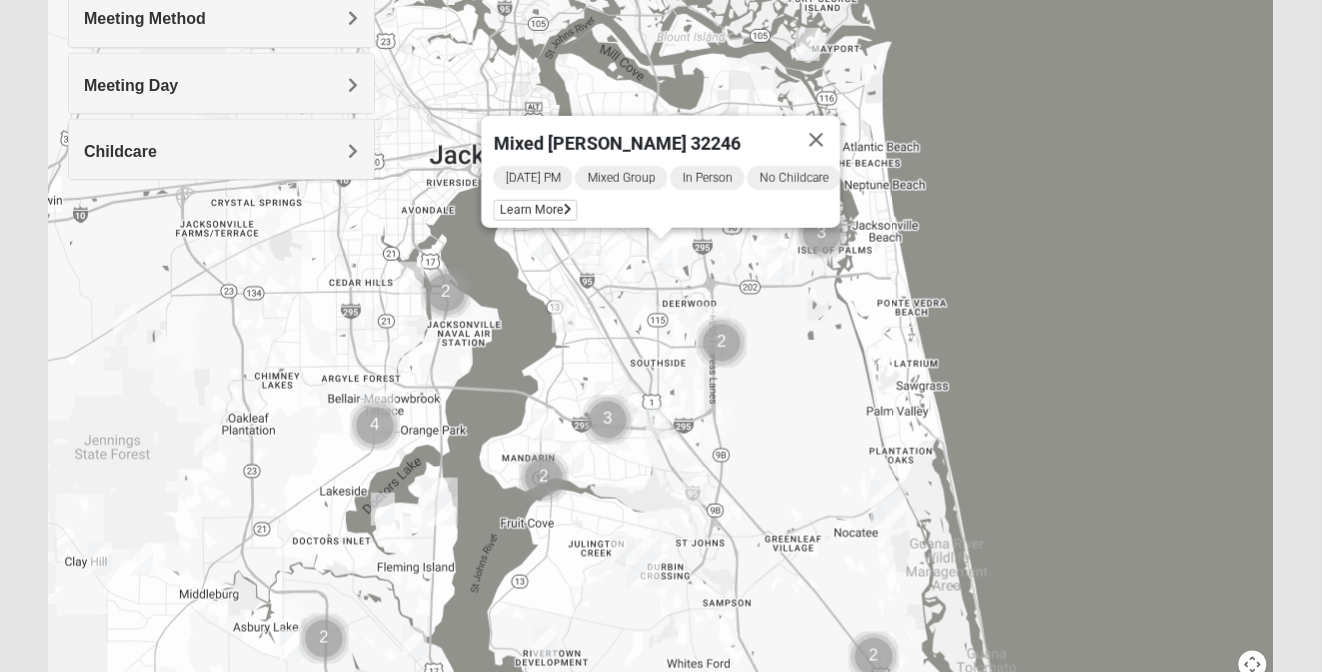 click at bounding box center [722, 343] 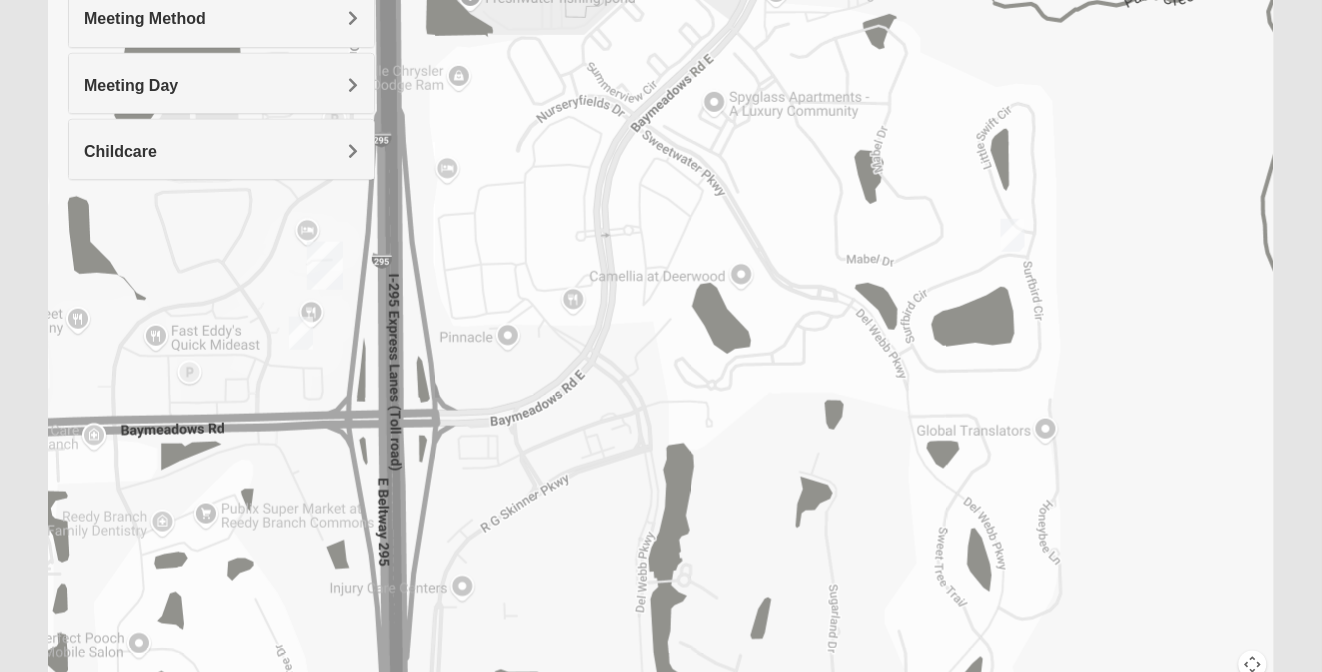 click at bounding box center (1013, 235) 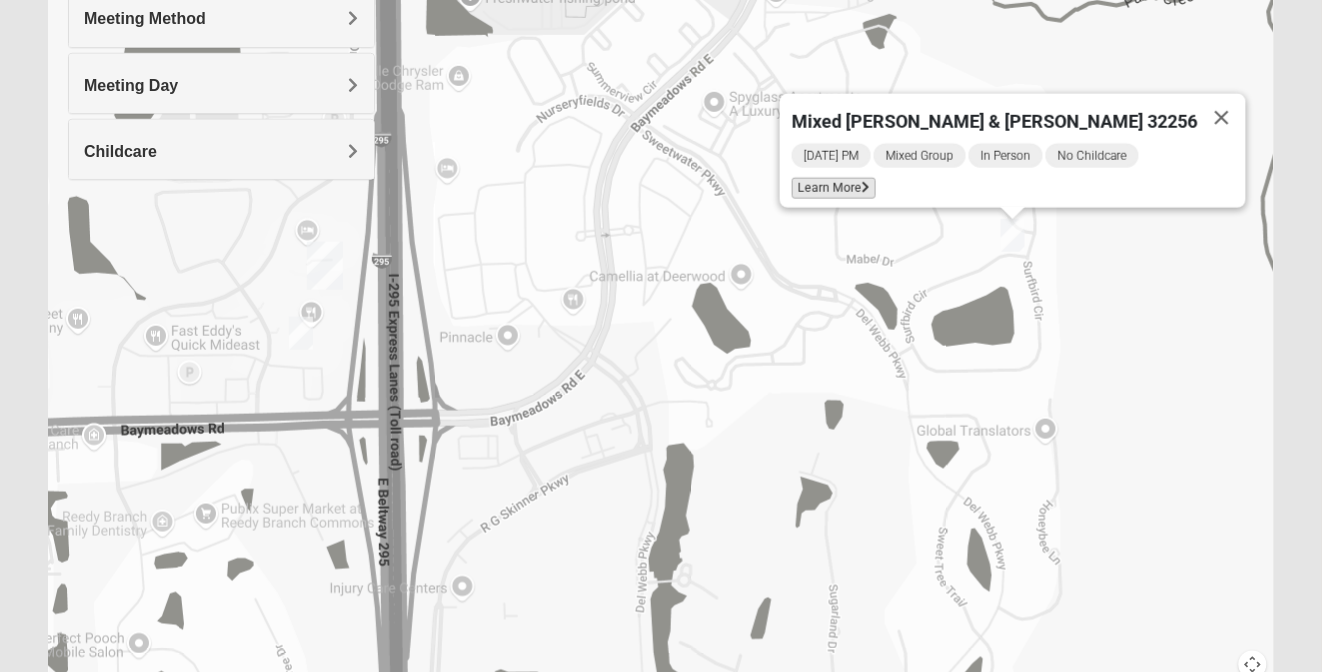 click on "Learn More" at bounding box center [834, 188] 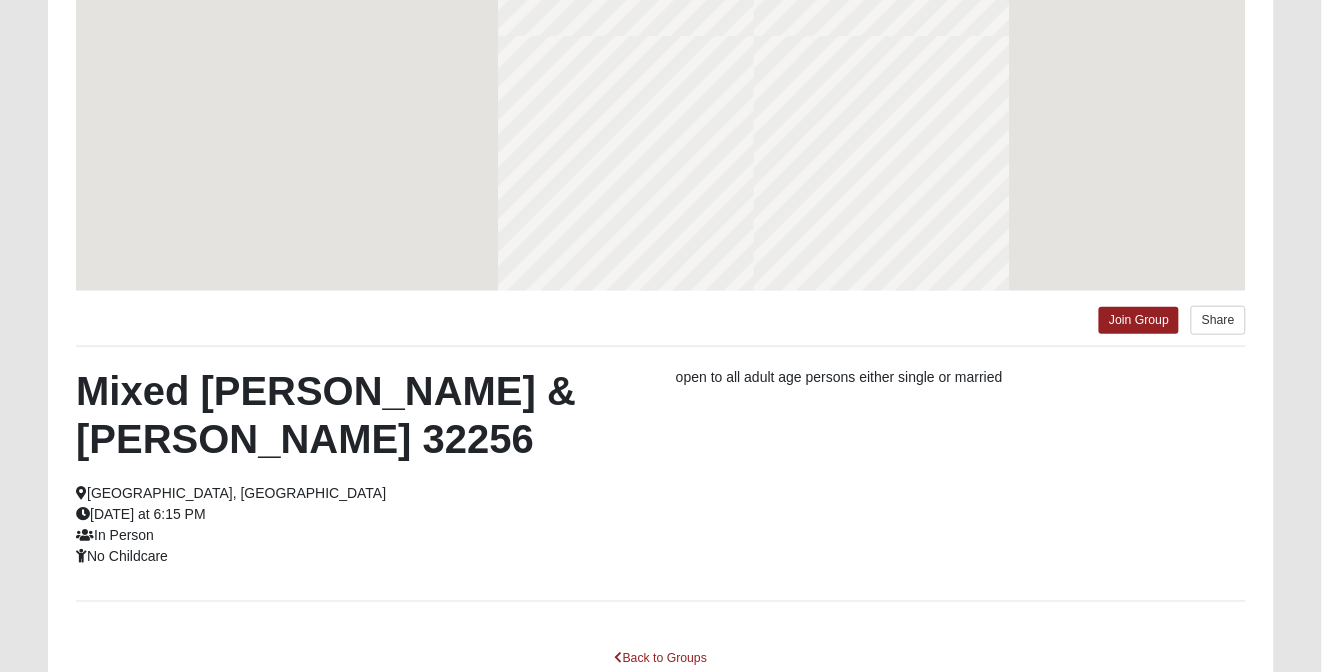 scroll, scrollTop: 240, scrollLeft: 0, axis: vertical 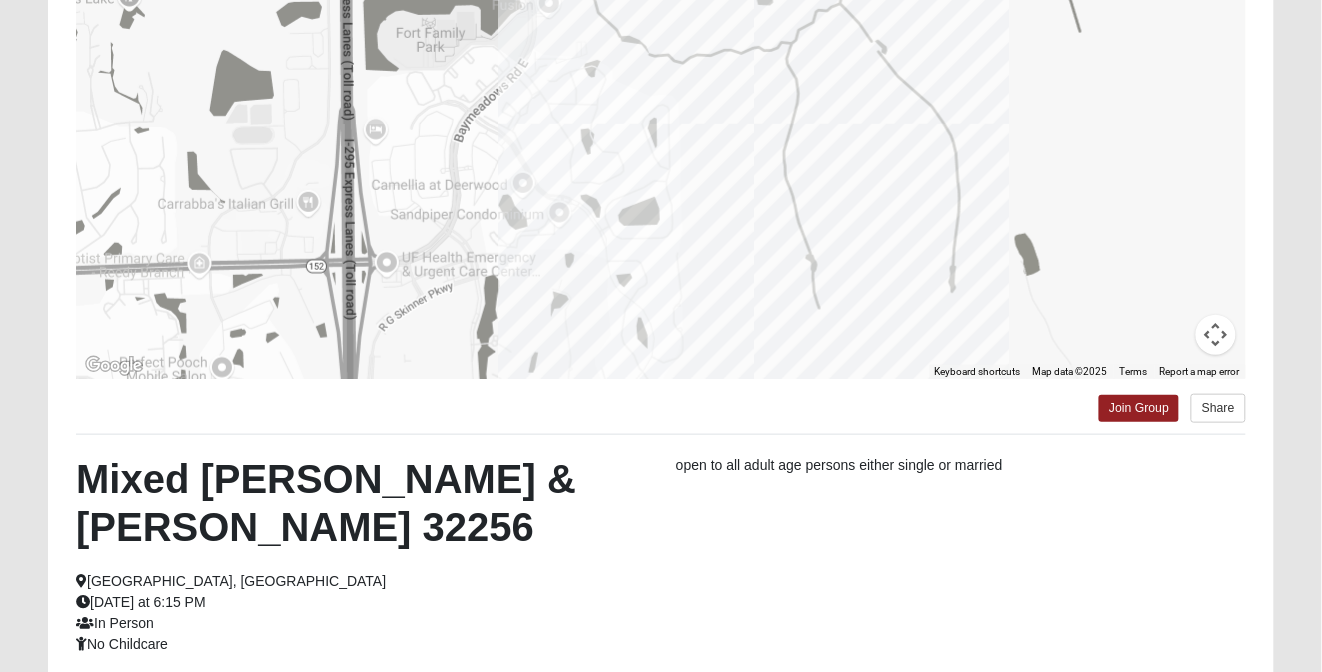 click on "Hello [PERSON_NAME]
My Account
Log Out
Find A Group
Error" at bounding box center [661, 336] 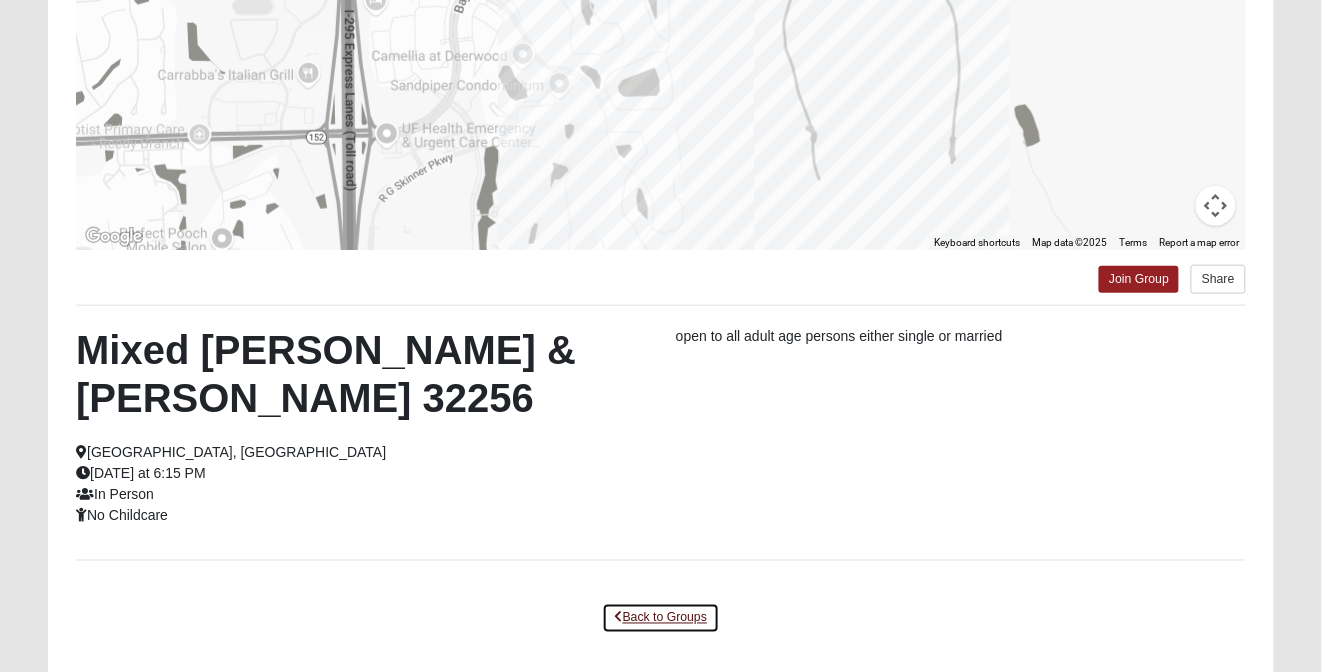 click on "Back to Groups" at bounding box center [661, 618] 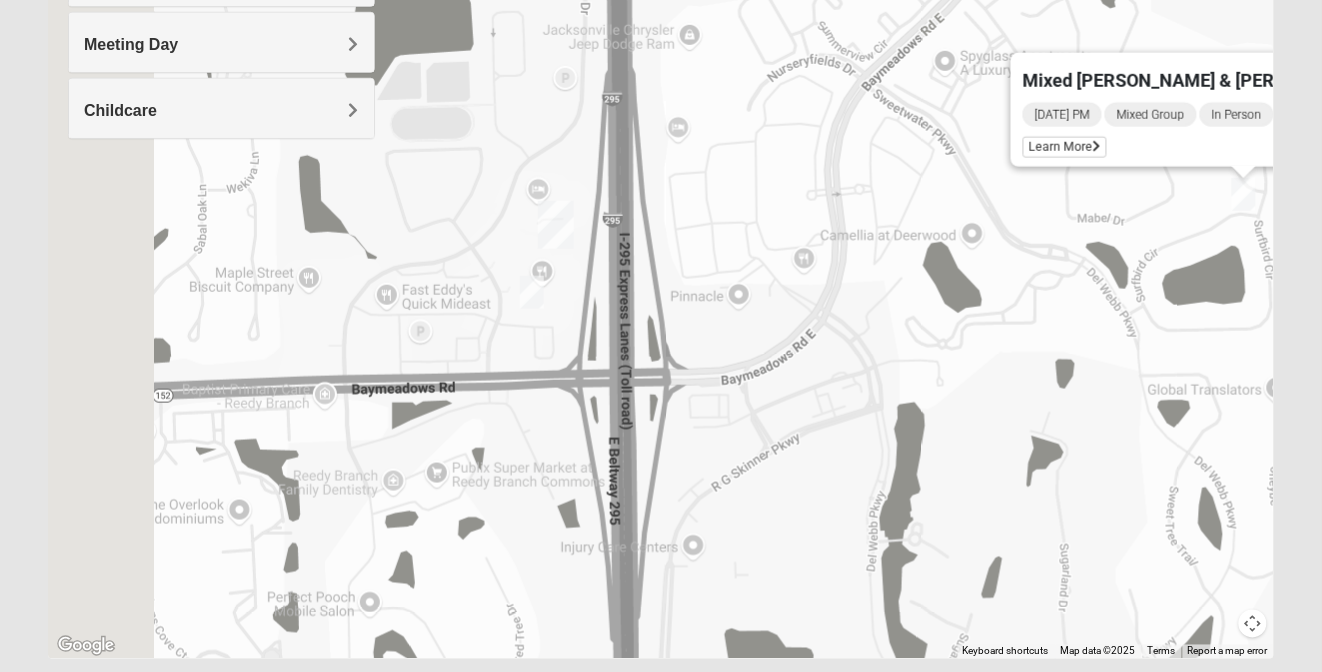 drag, startPoint x: 550, startPoint y: 227, endPoint x: 784, endPoint y: 227, distance: 234 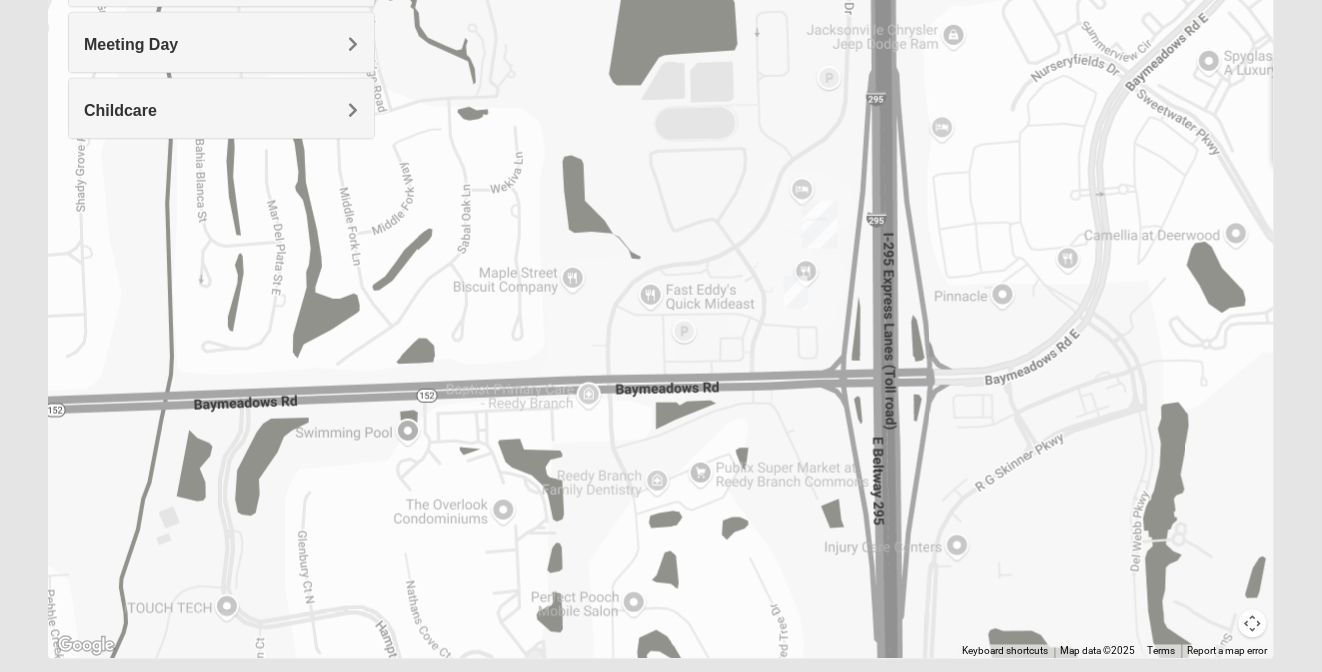 click at bounding box center (796, 292) 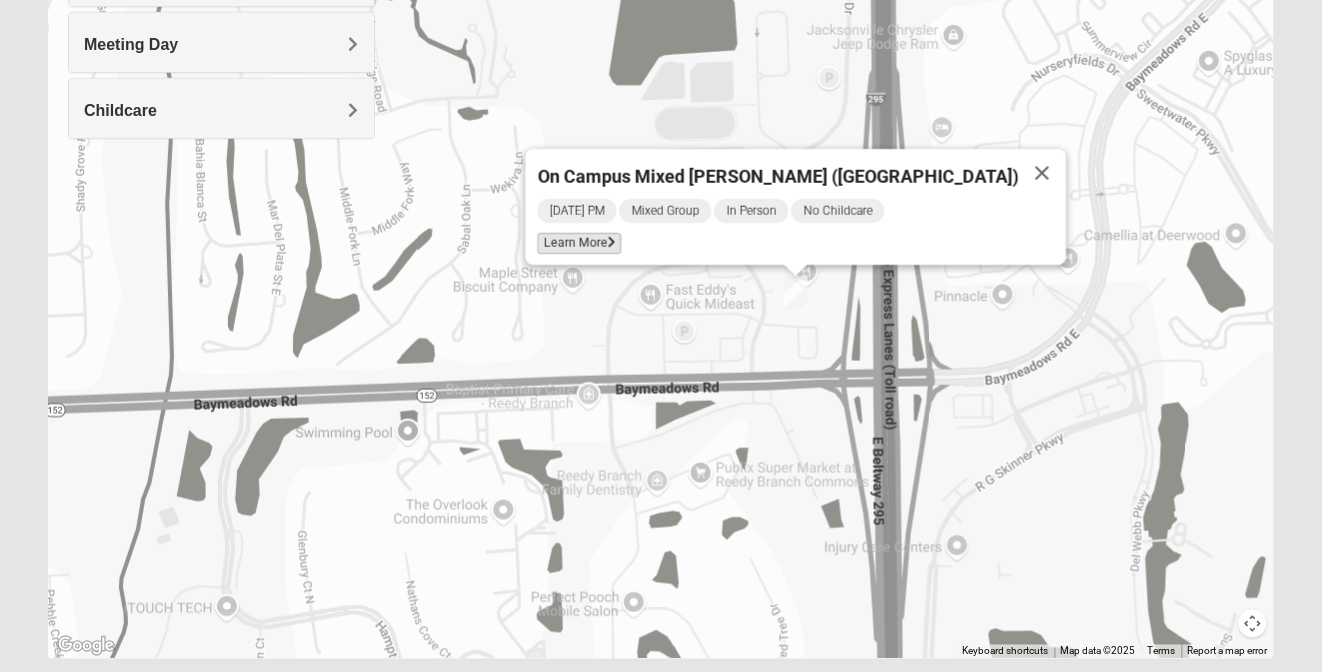 click on "Learn More" at bounding box center [579, 243] 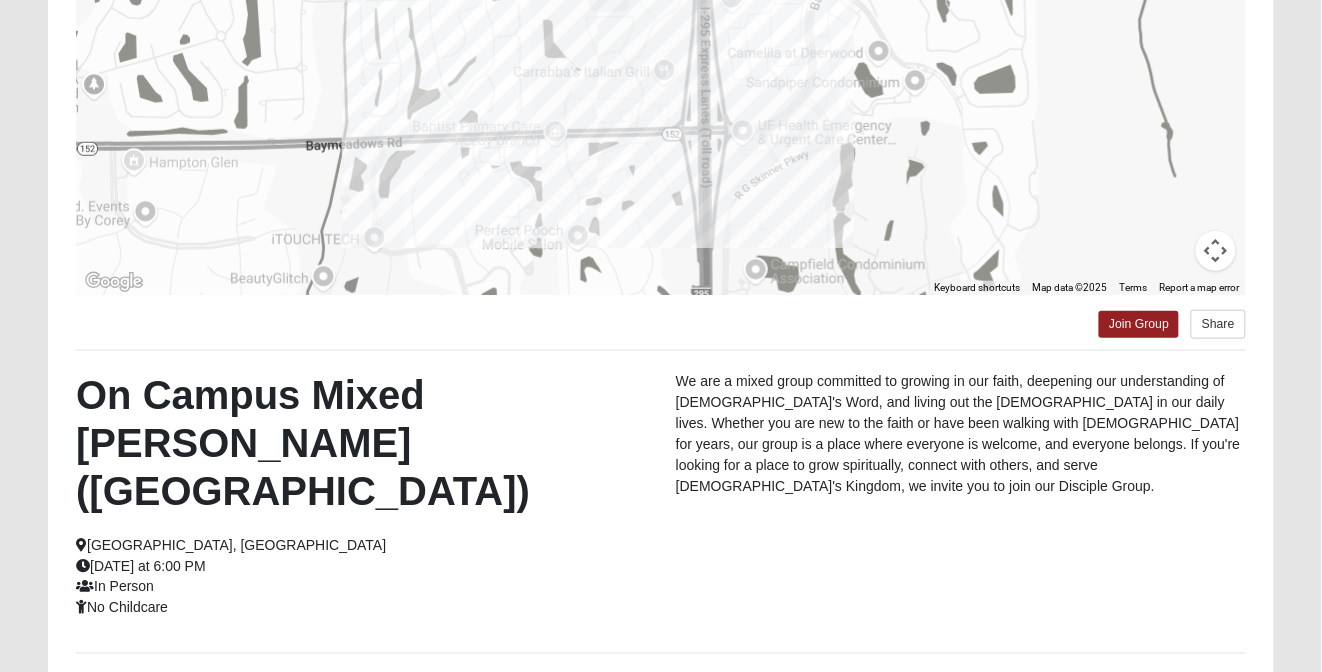 scroll, scrollTop: 378, scrollLeft: 0, axis: vertical 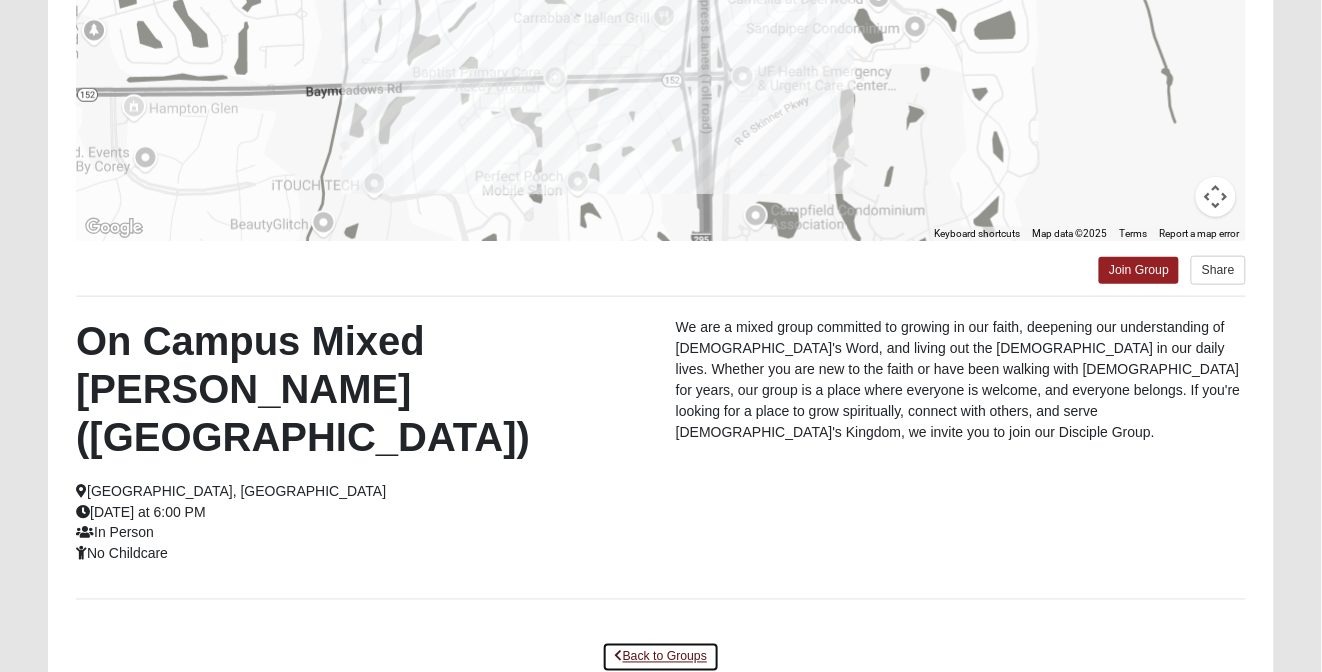 click on "Back to Groups" at bounding box center (661, 657) 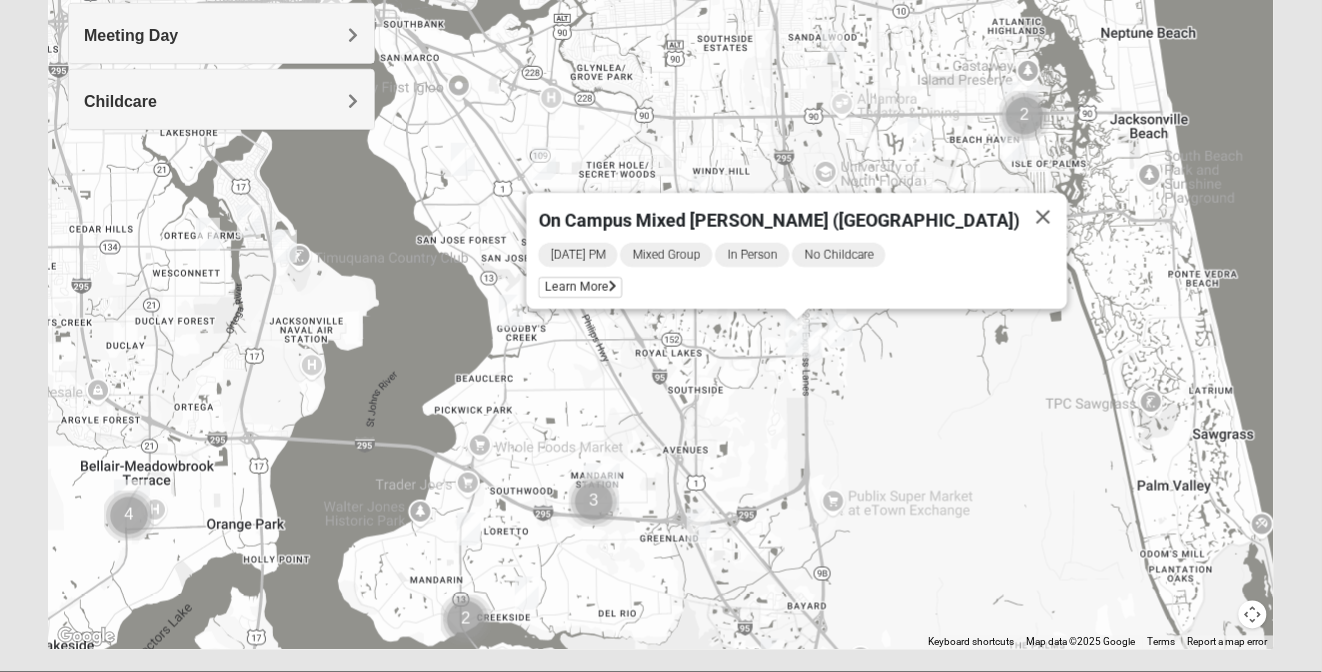drag, startPoint x: 624, startPoint y: 382, endPoint x: 705, endPoint y: 382, distance: 81 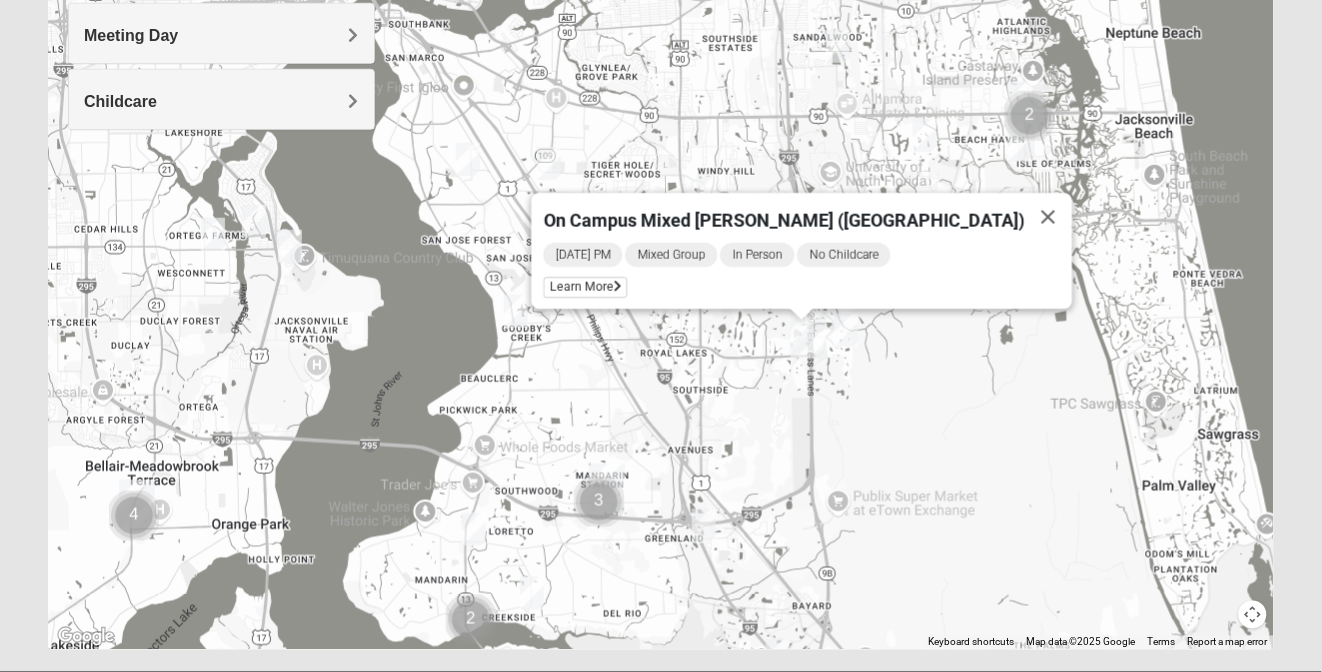 click on "On Campus Mixed [PERSON_NAME] ([GEOGRAPHIC_DATA])          [DATE] PM      Mixed Group      In Person      No Childcare Learn More" at bounding box center (661, 250) 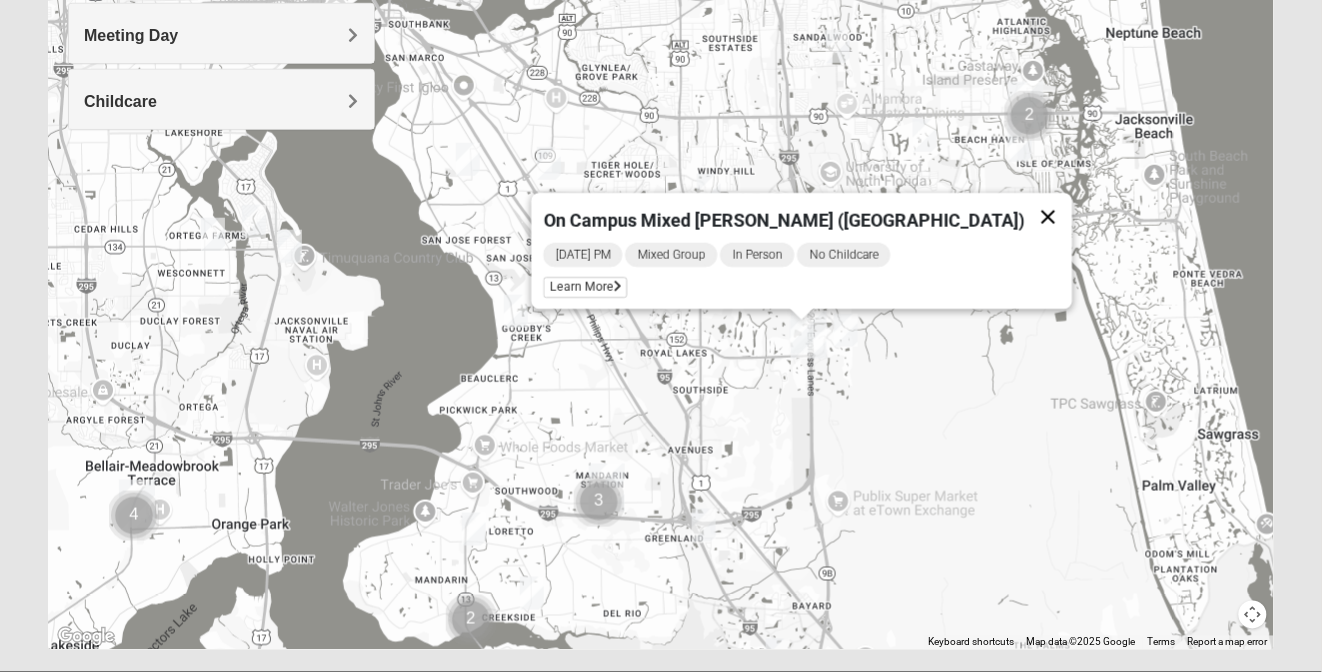 click at bounding box center (1048, 217) 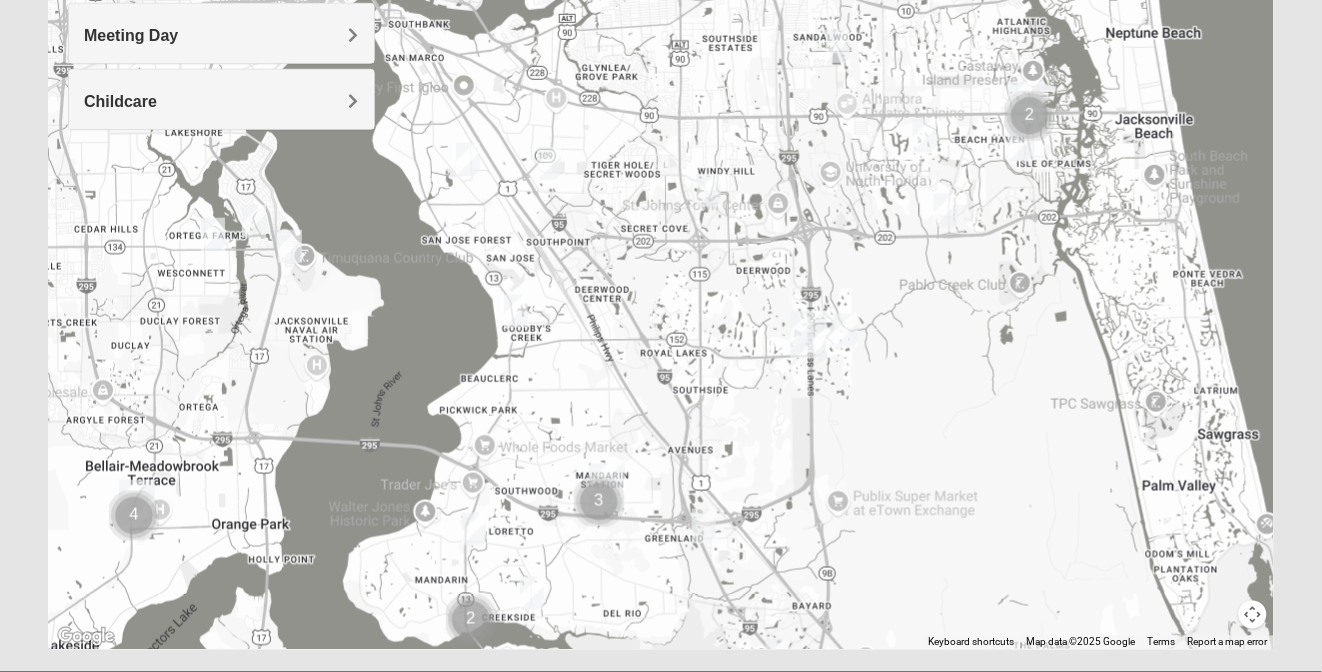 click at bounding box center (709, 190) 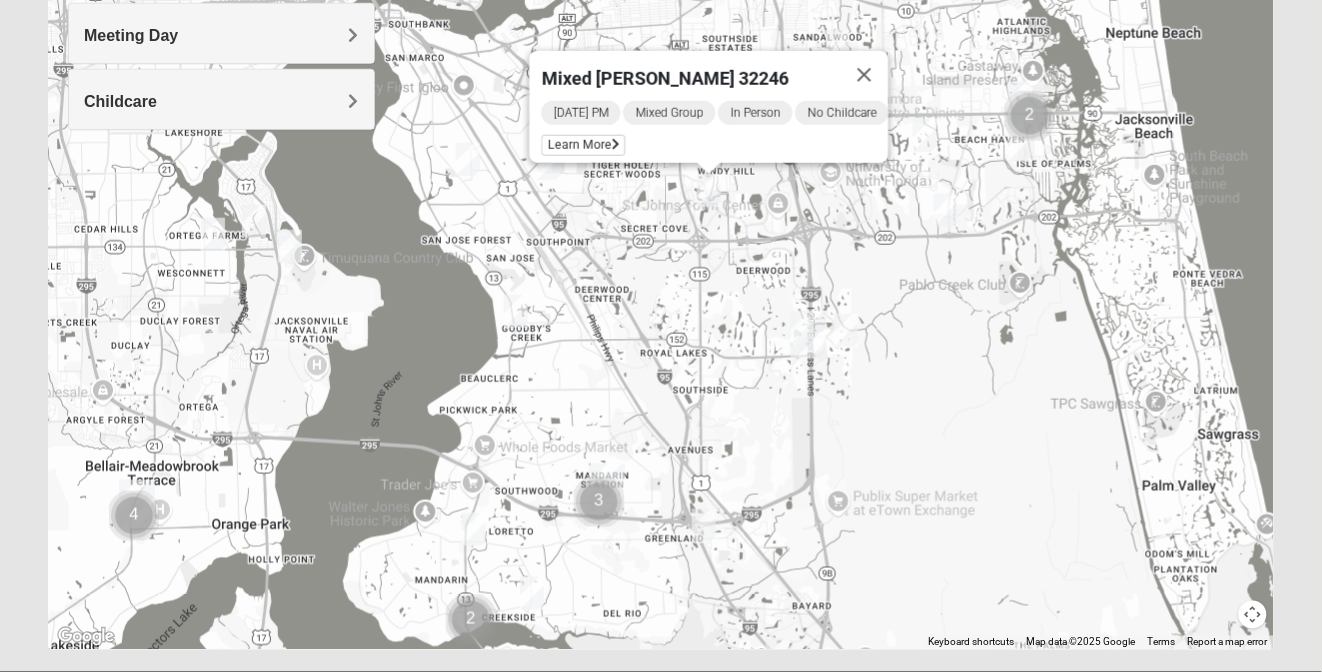 click at bounding box center [549, 163] 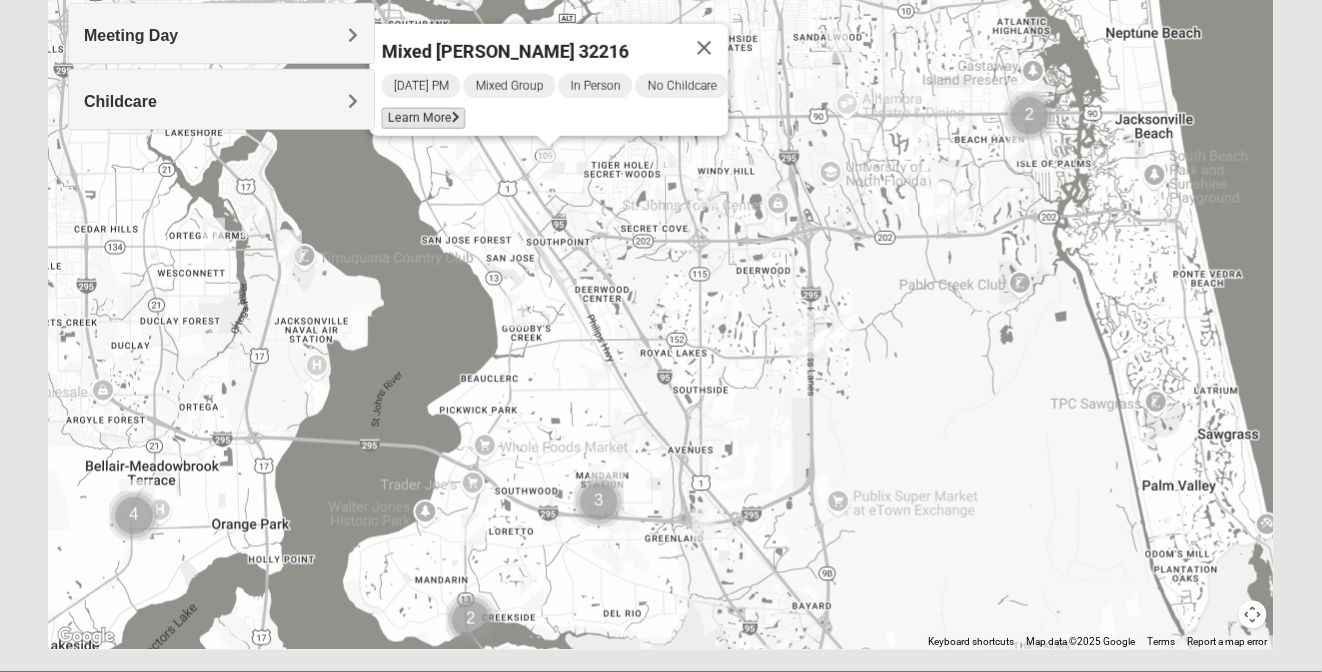 click on "Learn More" at bounding box center [423, 118] 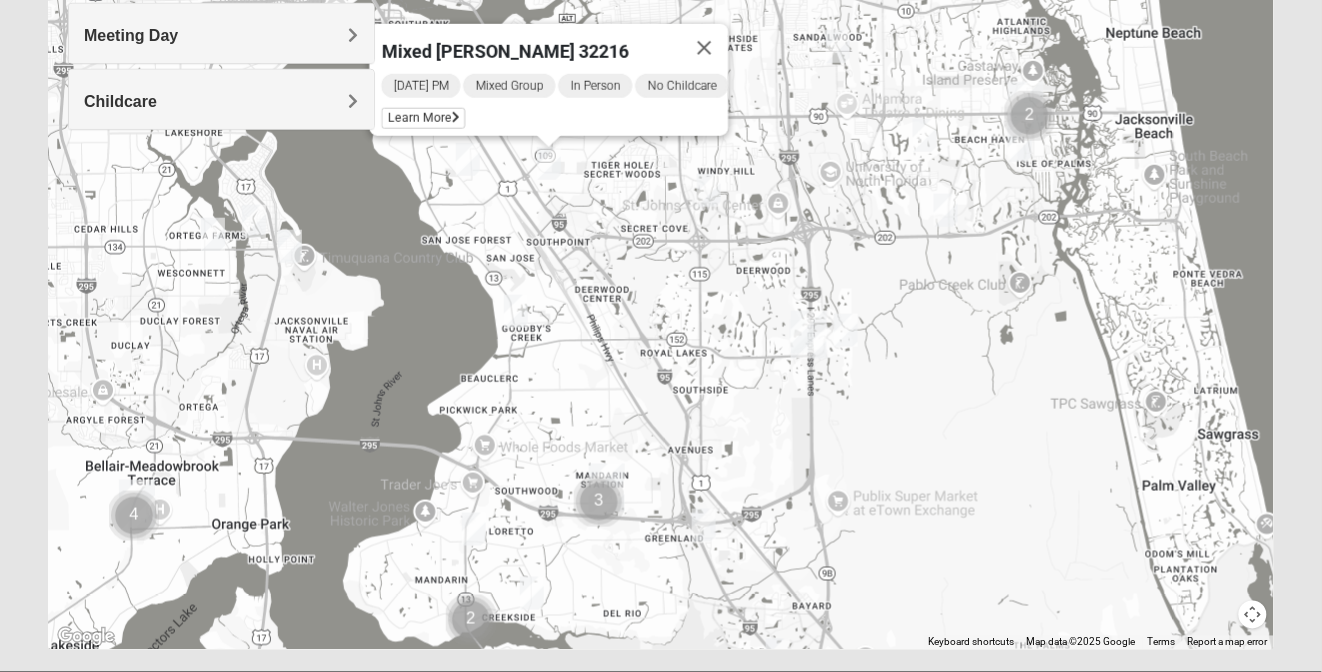 scroll, scrollTop: 290, scrollLeft: 0, axis: vertical 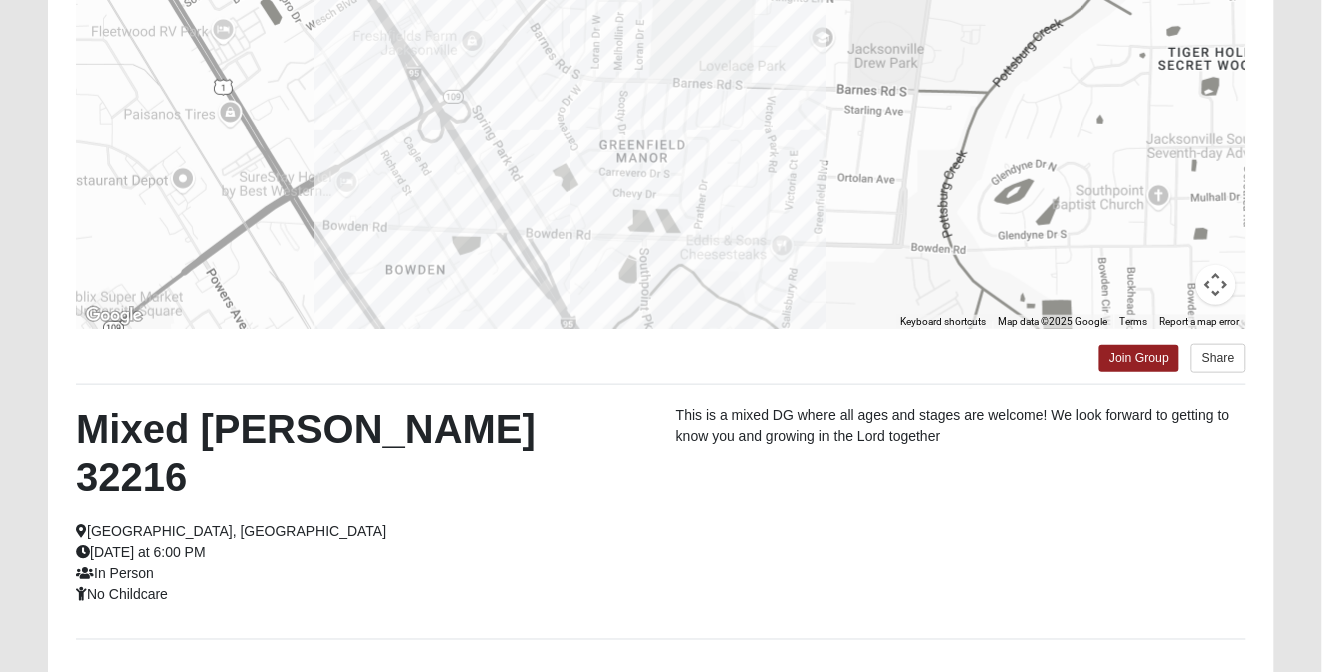 click on "Back to Groups" at bounding box center [661, 697] 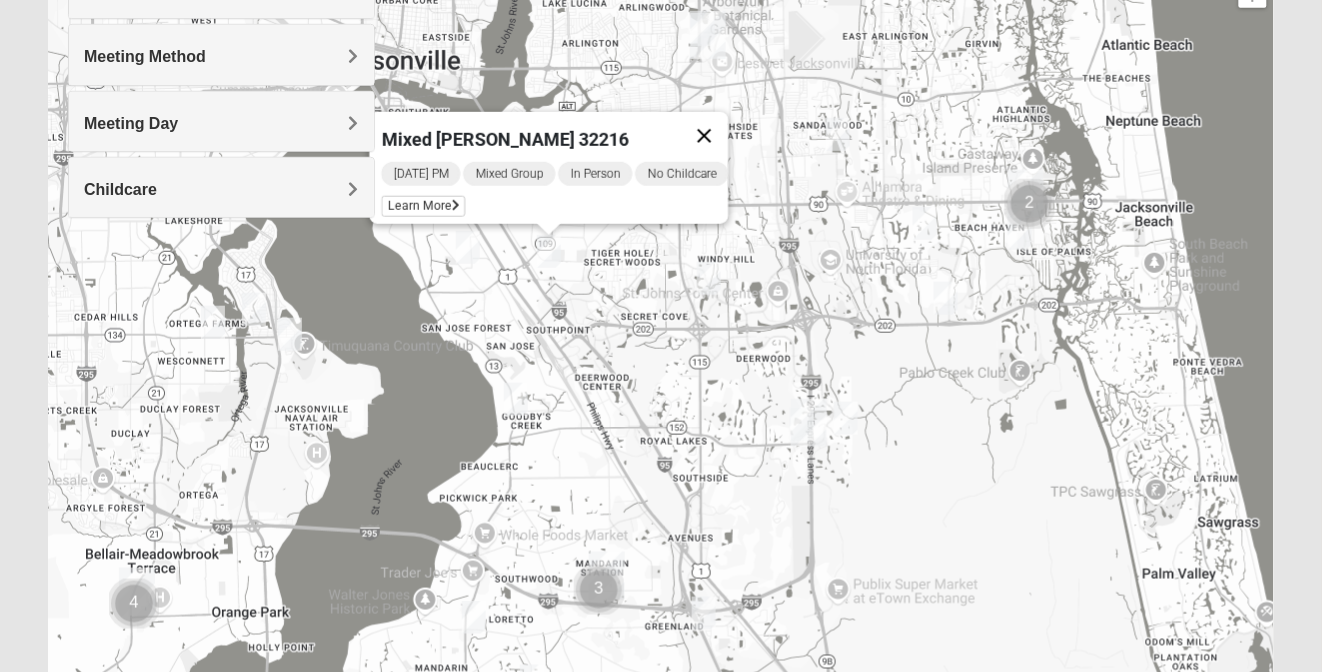 click at bounding box center [704, 136] 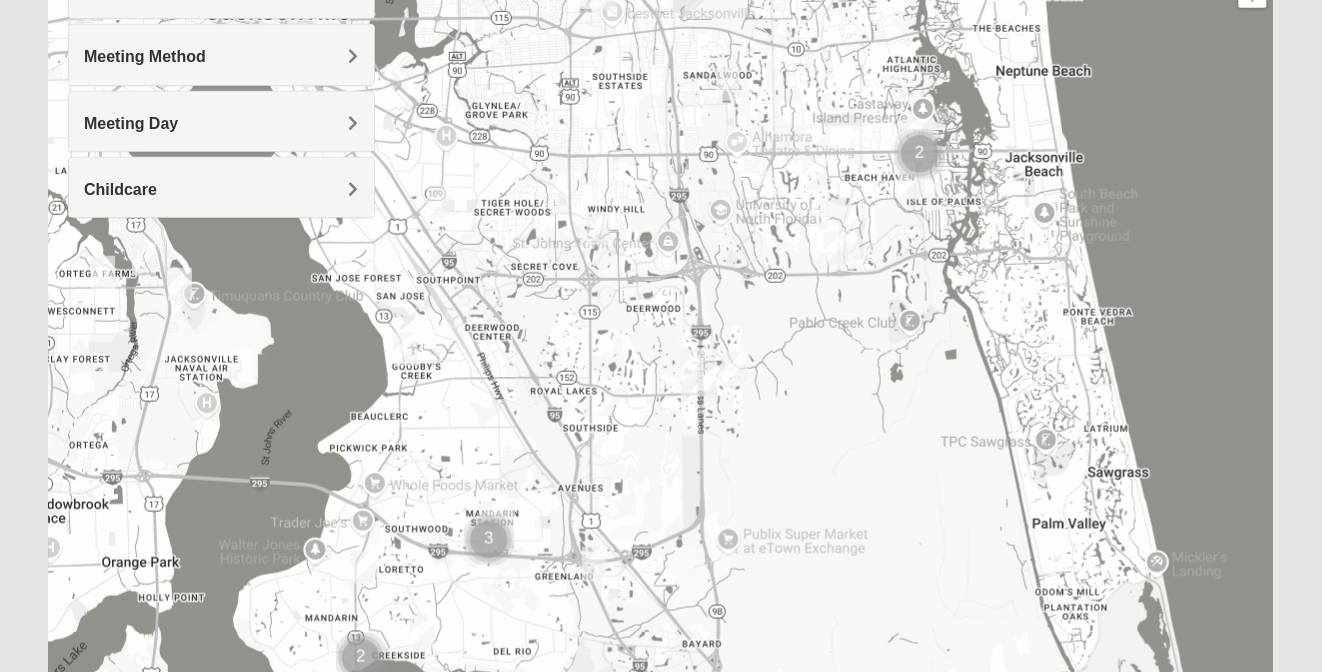 drag, startPoint x: 911, startPoint y: 399, endPoint x: 789, endPoint y: 348, distance: 132.23087 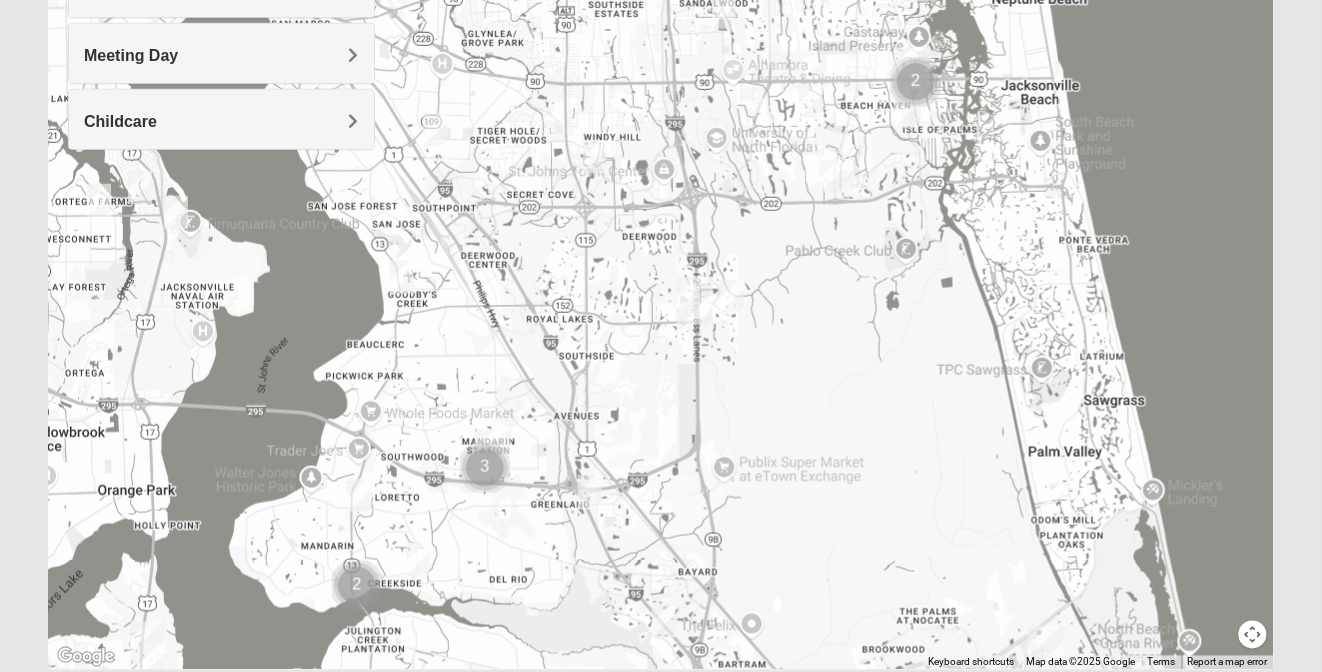 scroll, scrollTop: 335, scrollLeft: 0, axis: vertical 